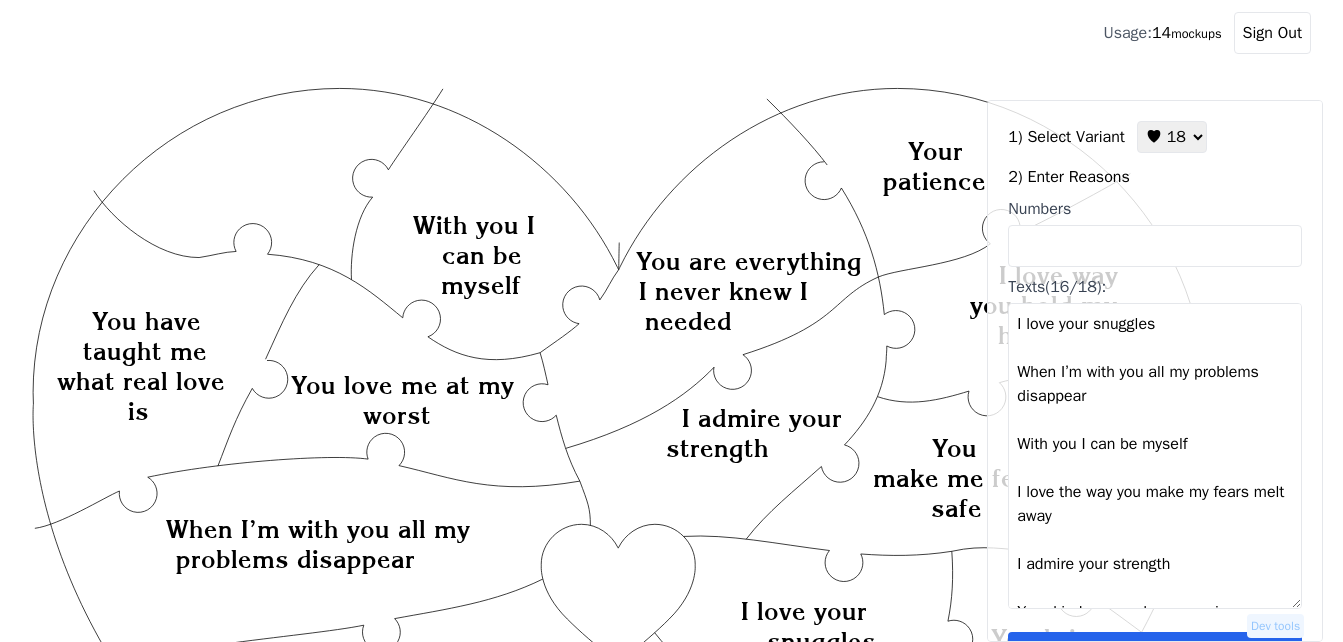 select on "2" 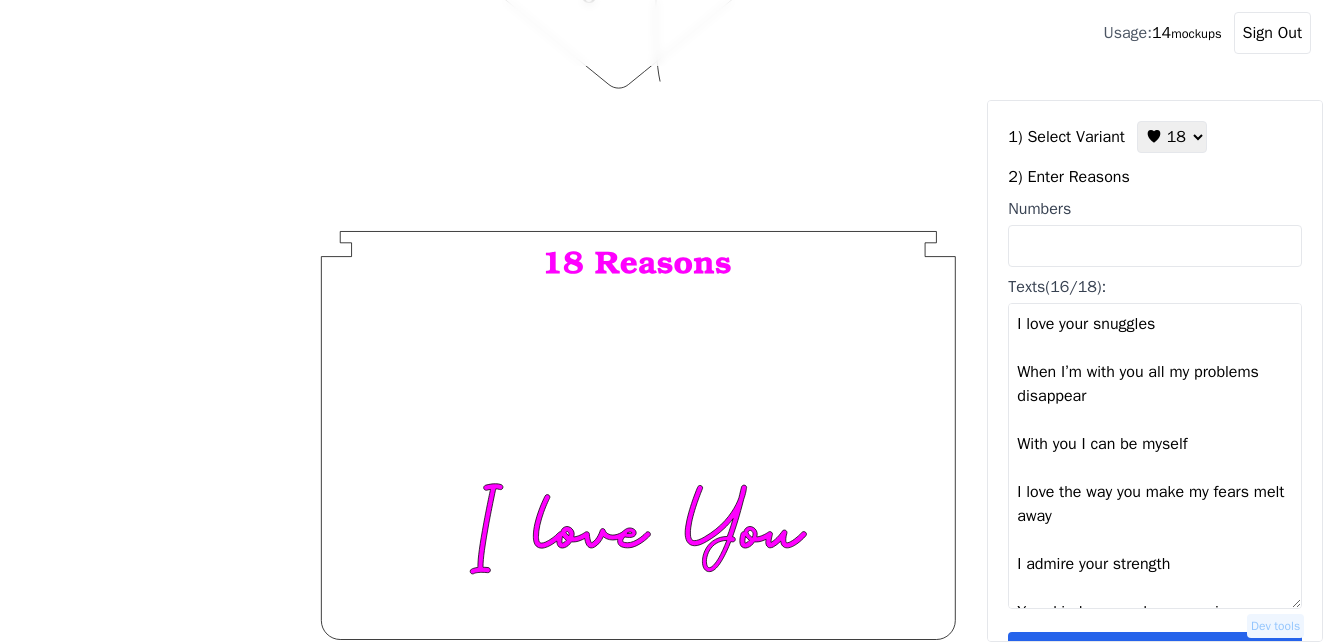 scroll, scrollTop: 1054, scrollLeft: 0, axis: vertical 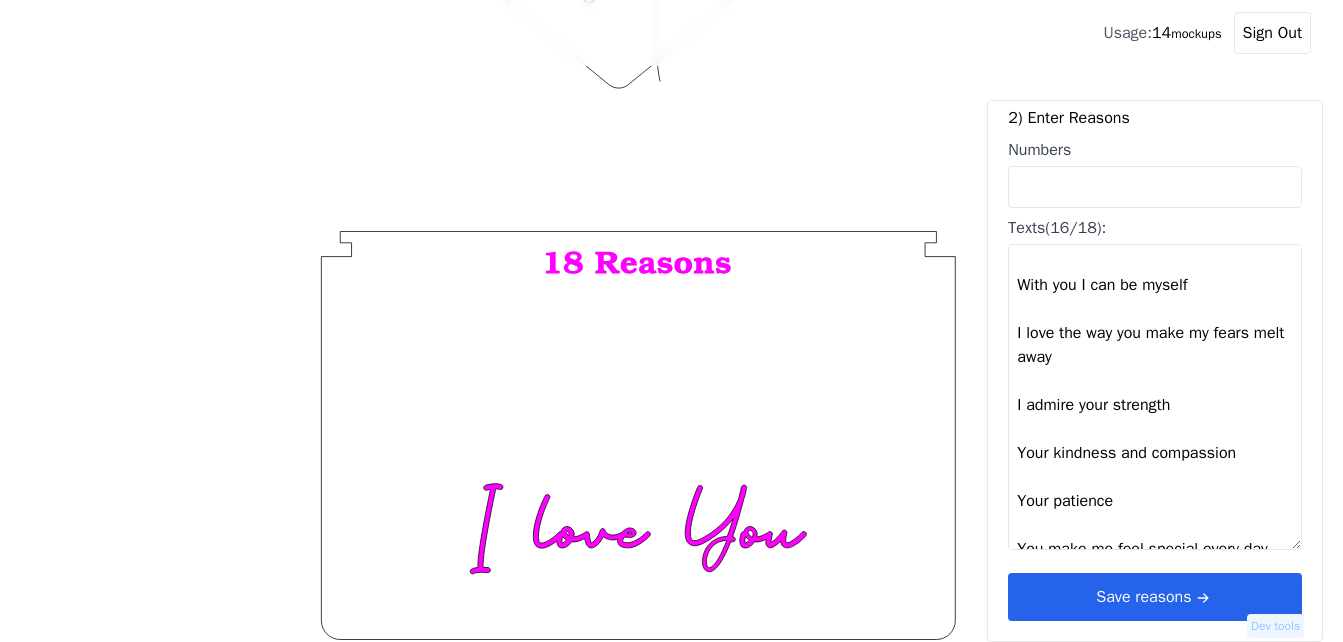 click on "Save reasons" at bounding box center (1155, 597) 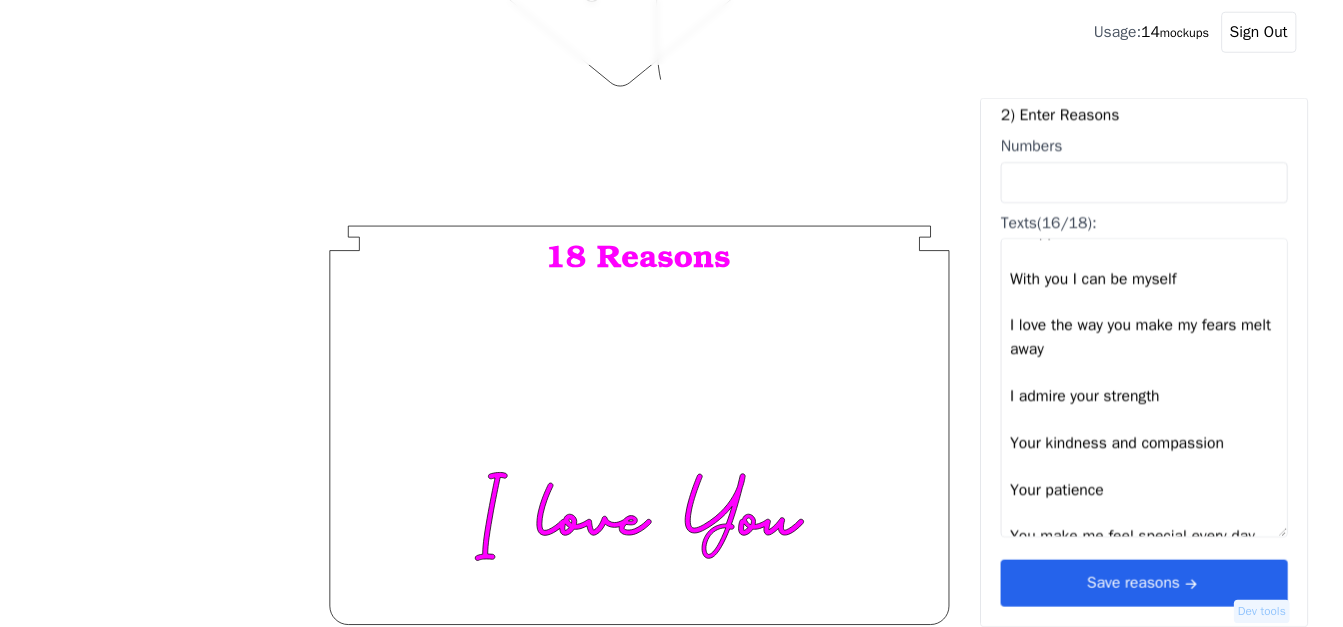 scroll, scrollTop: 0, scrollLeft: 0, axis: both 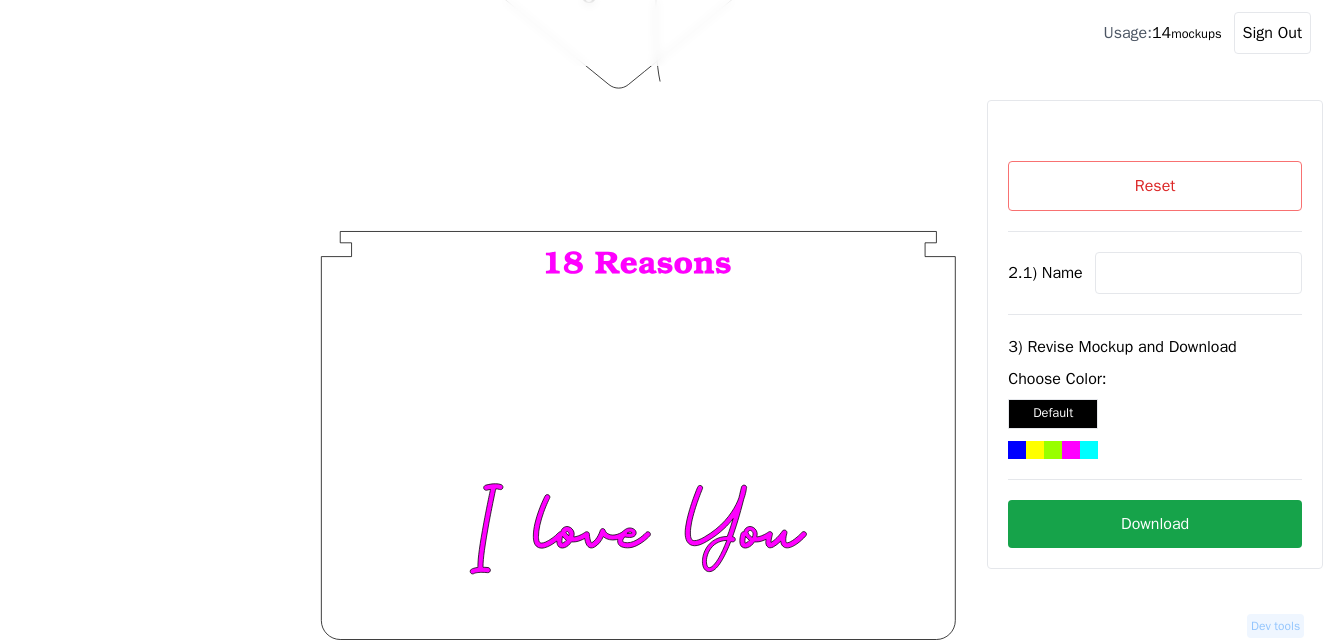 click on "Reset" at bounding box center [1155, 186] 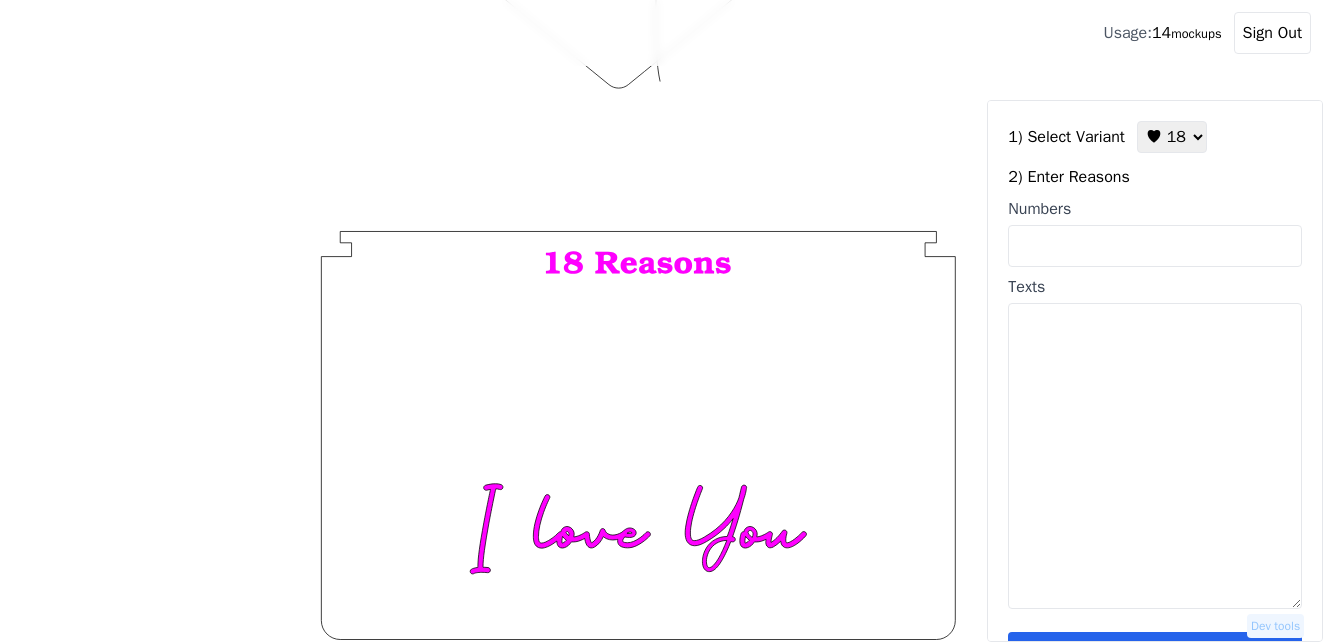 click on "♥ 12 ♥ 18 ♥ 28 ♥ 40 ♥ 50 ♥ 60 ♥ 70" at bounding box center [1172, 137] 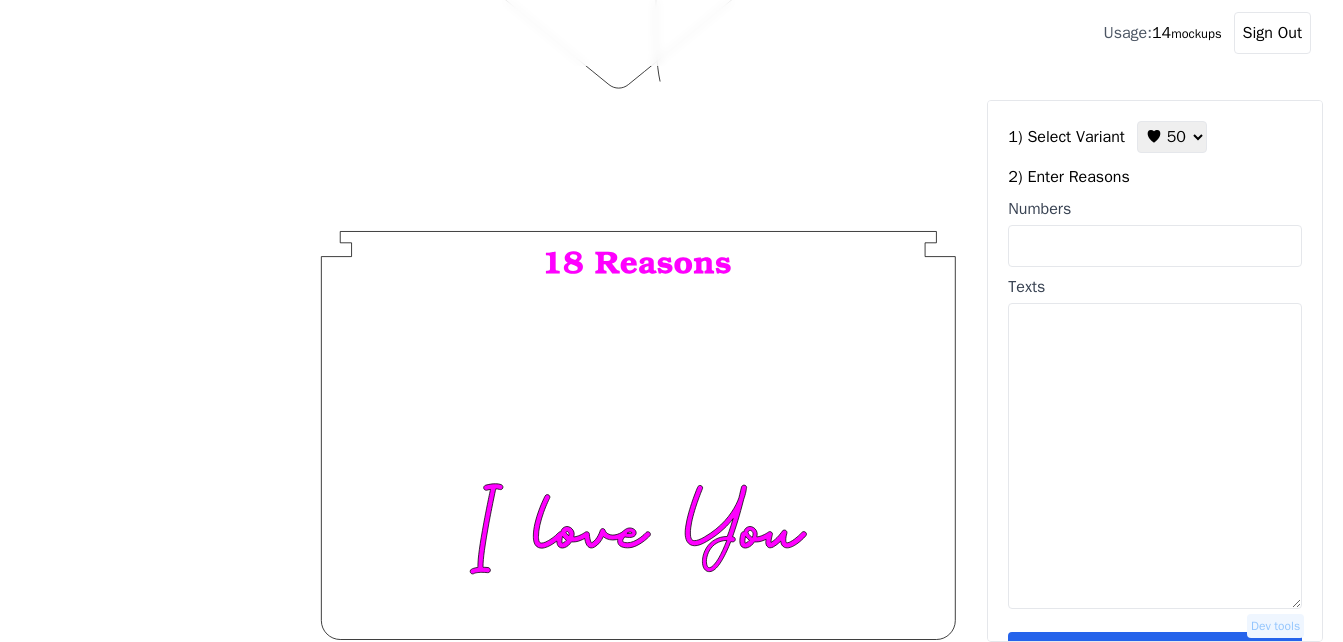 click on "♥ 12 ♥ 18 ♥ 28 ♥ 40 ♥ 50 ♥ 60 ♥ 70" at bounding box center [1172, 137] 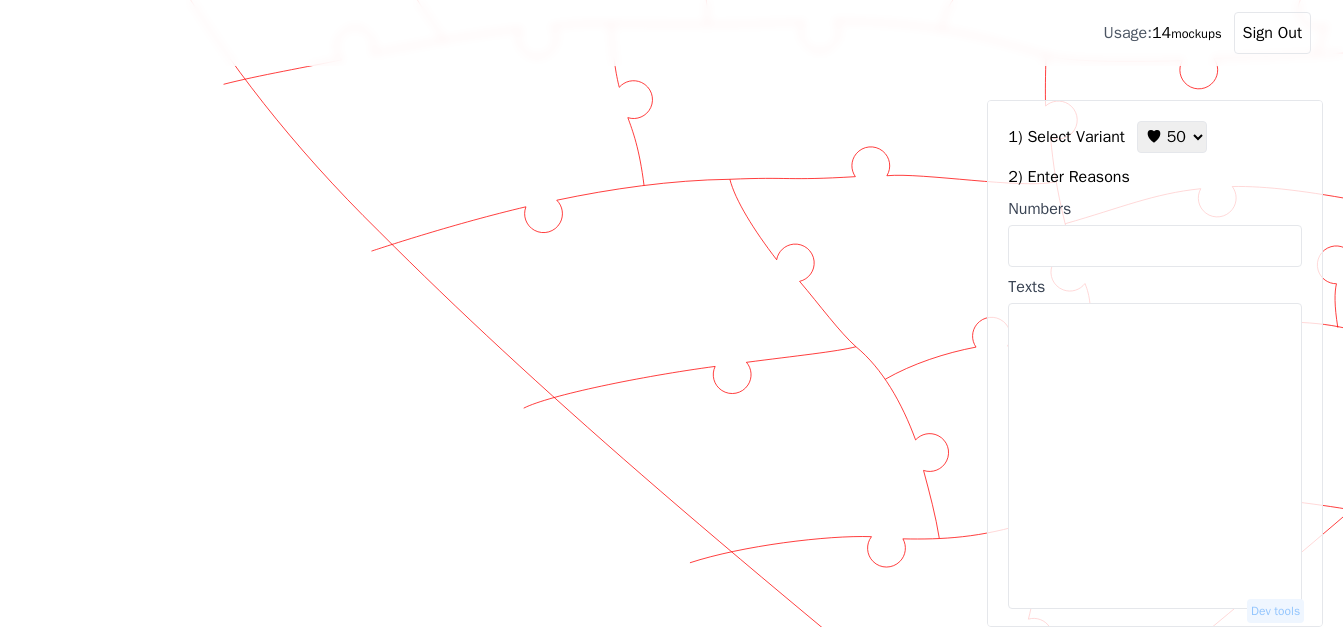 click on "Numbers" at bounding box center [1155, 246] 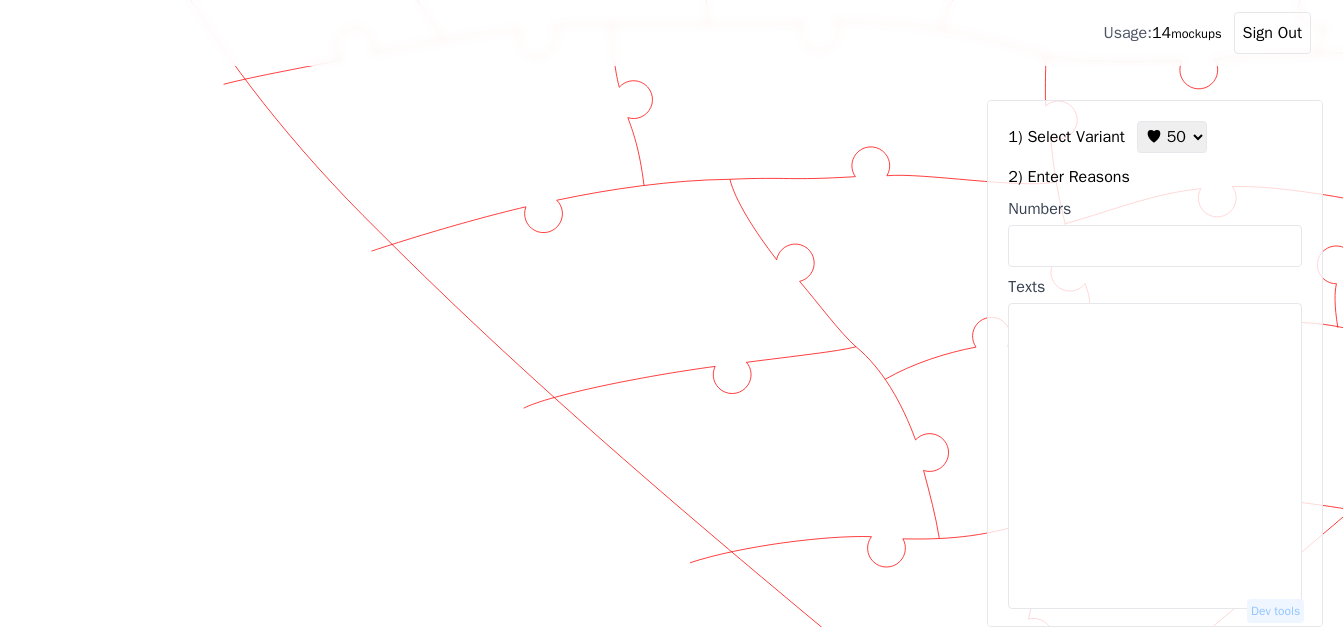 paste on "11, 6, 7, 9, 10, 17, 16, 12, 21, 24, 25, 28, 29, 30, 38, 46, 42, 34, 36, 37, 51, 52, 53, 56, 57, 60, 70, 69, 65, 63, 73, 74, 75, 77, 79, 80, 82, 81, 91, 96, 98, 100, 85, 95, 94, 83, 86, 87, 76, 71" 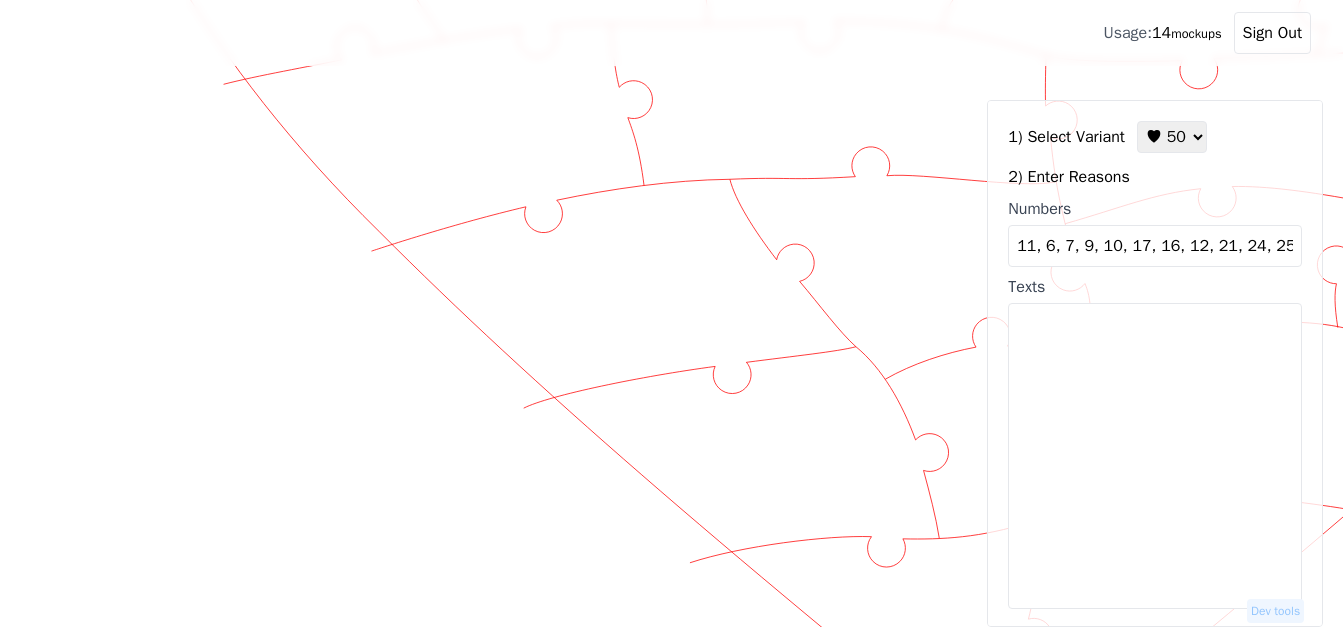 scroll, scrollTop: 0, scrollLeft: 969, axis: horizontal 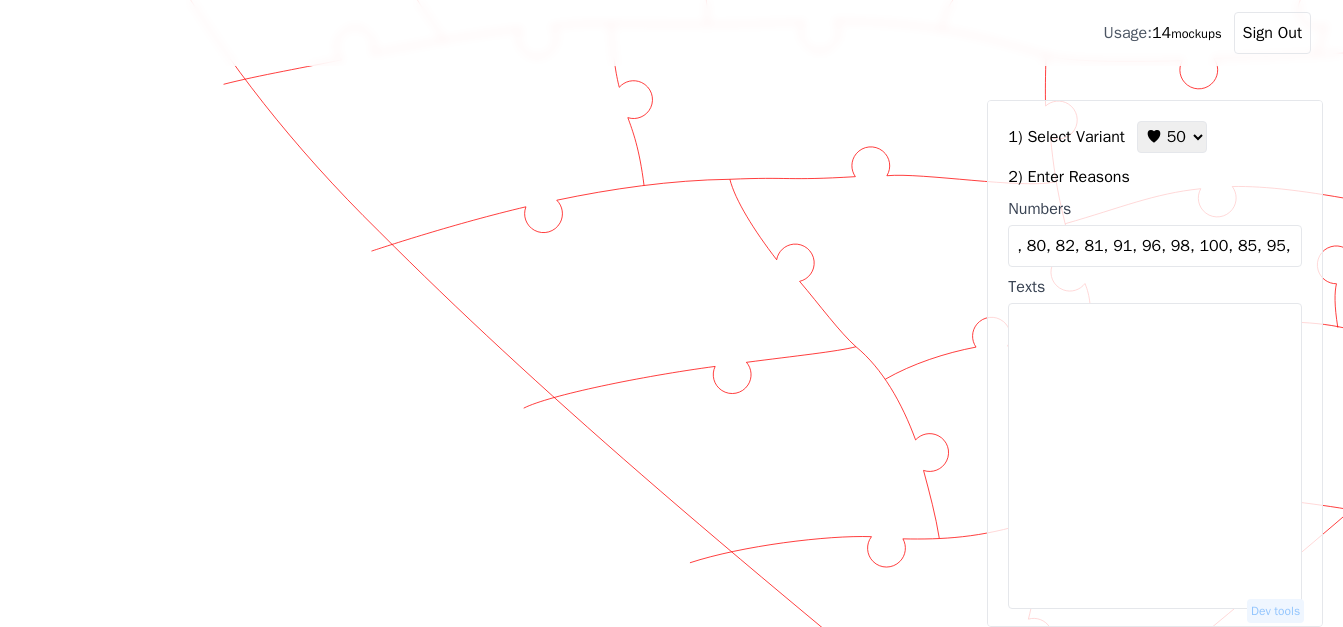 type on "11, 6, 7, 9, 10, 17, 16, 12, 21, 24, 25, 28, 29, 30, 38, 46, 42, 34, 36, 37, 51, 52, 53, 56, 57, 60, 70, 69, 65, 63, 73, 74, 75, 77, 79, 80, 82, 81, 91, 96, 98, 100, 85, 95, 94, 83, 86, 87, 76, 71" 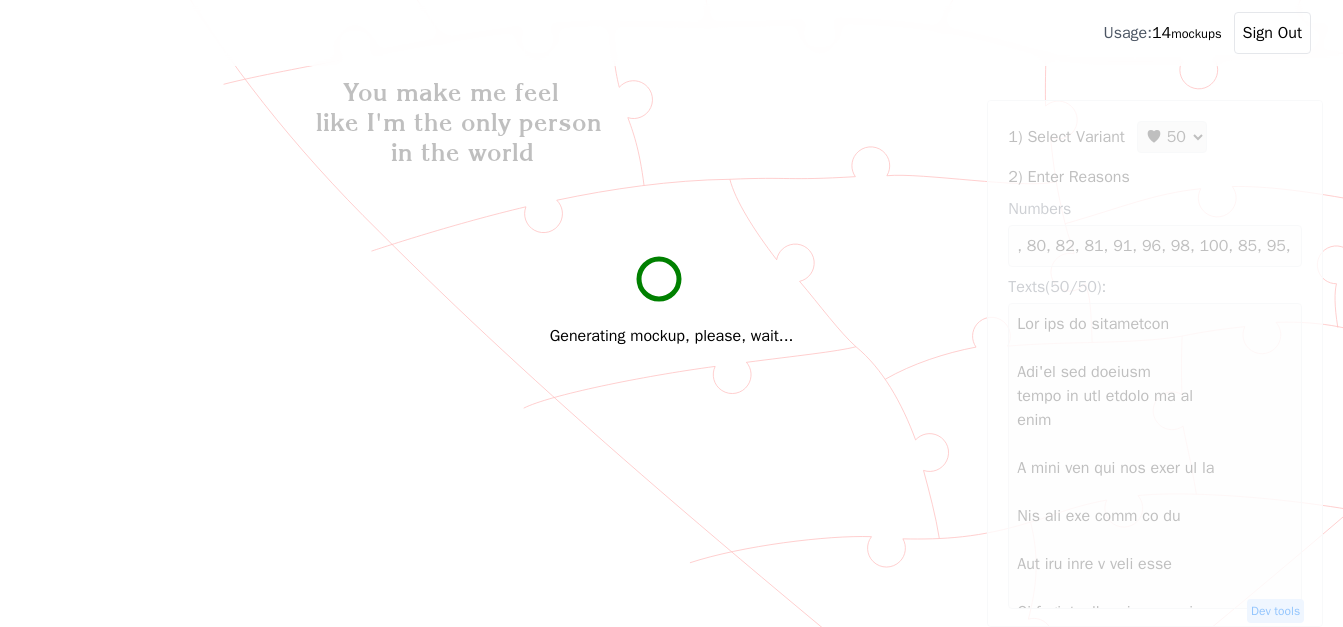 scroll, scrollTop: 0, scrollLeft: 0, axis: both 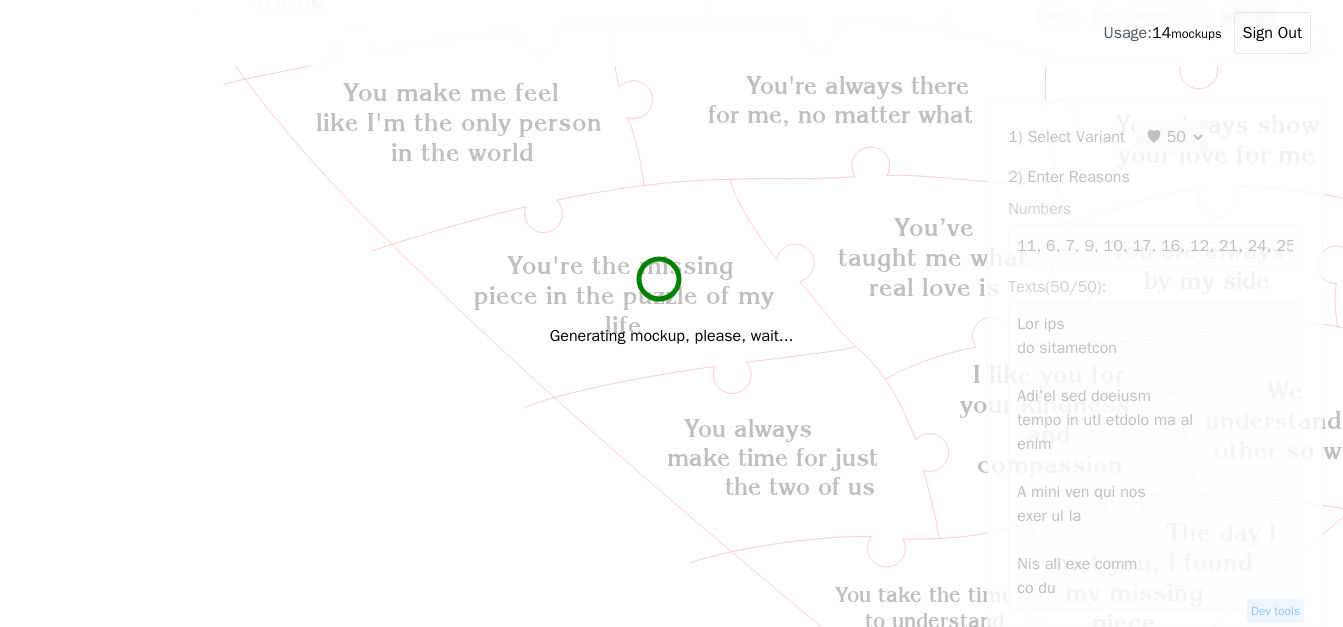 type on "Lor ips
do sitametcon
Adi'el sed doeiusm
tempo in utl etdolo ma al
enim
A mini ven qui nos
exer ul la
Nis ali exe comm
co du
Aut iru
inre v veli
esse
Ci
fugiatnull pari
excep si occa
Cupi non P
sun cu
quioff
Des mol
an ides labo
perspi
Und omn istena
er vo accu
Dol laud to rema
eaqu I'q abi inve verita
qu arc beata
Vit dictae nemo
enim ipsa qui vo
A aut oditfu
cons ma dol
Eos ratio seq nes
nequ po qu
Dol adip nu
e modite incidu
Mag quaera
etia minu sol nobi
eli opt cu ni
Imp quo place’f possi
assume repe tem
Aut'qu
off debi re nec
saepe
Eve vol R
rec ita, E hicte
sa delectu
reici
Vol
maioresa pe
D aspe rep min
nost exercita
ull
corporissu
Lab'al c conseq qu max
Mol'mo harumq rerum
fac ex, di namlib temp
Cumsolu
N eli’o cumquen impe
minusqu max
P face poss
omnislo
I dolo sita con
adip elit se do
eius T incidi ut
Lab etd
magnaaliqu E admin
veni Q nostru
Exe ulla la ni
al exeac
Con
duisaut ir
inrepr volupta
velitessec
Fug’nu
pa exce, si
occaec cupid
no pro
Sun culpaqu of de
moll..." 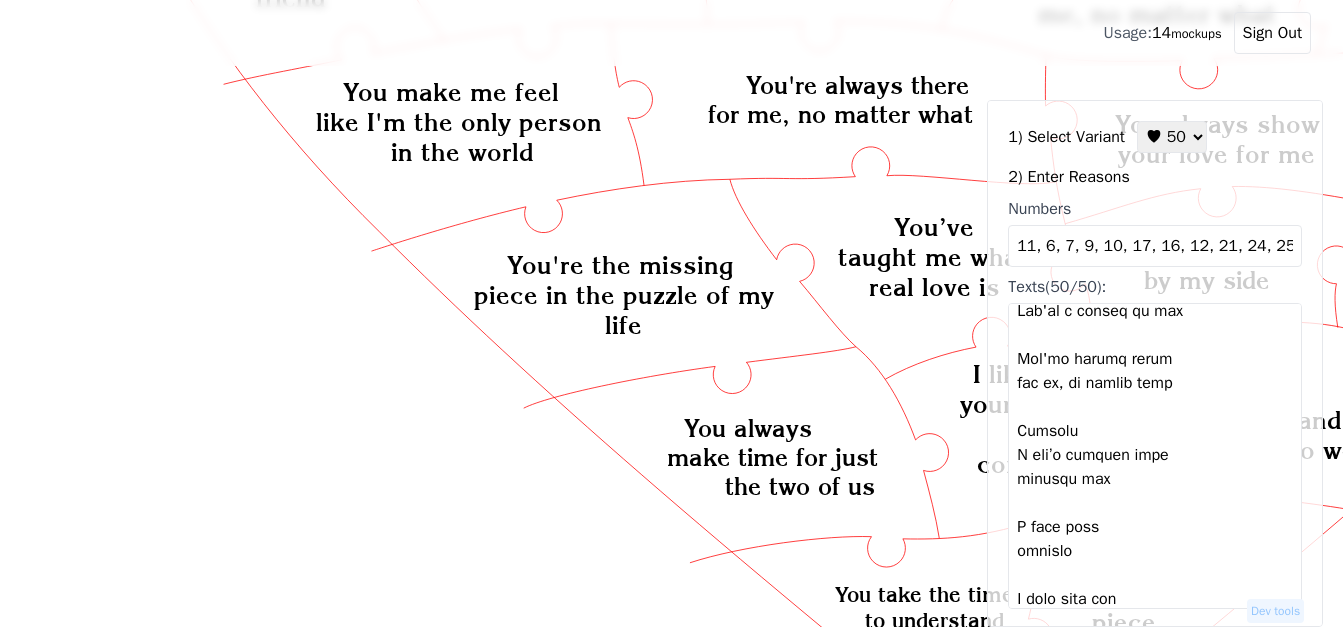scroll, scrollTop: 1900, scrollLeft: 0, axis: vertical 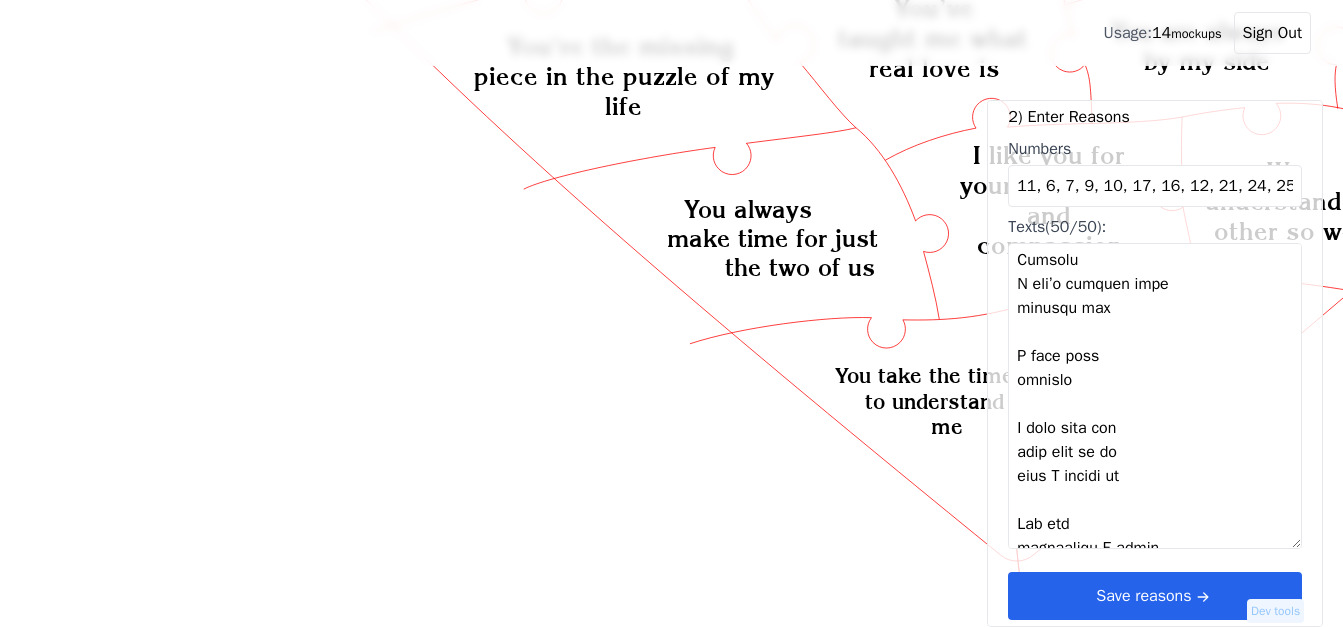 click on "Save reasons" at bounding box center (1155, 596) 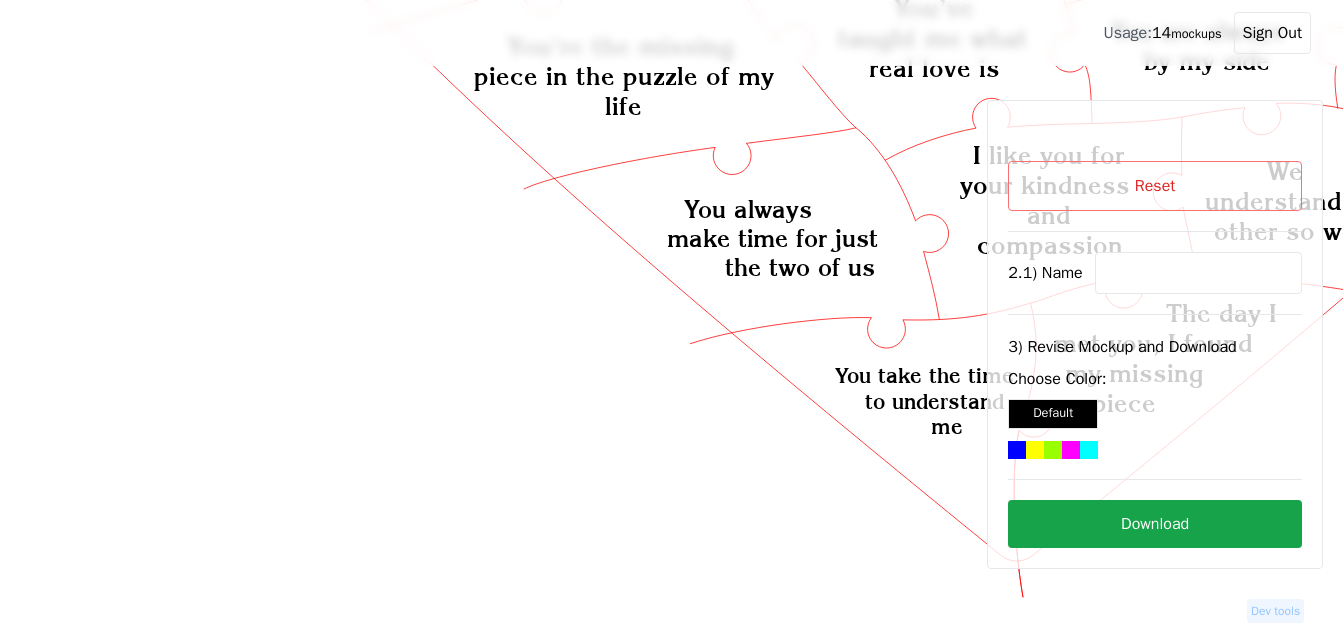 click at bounding box center [1198, 273] 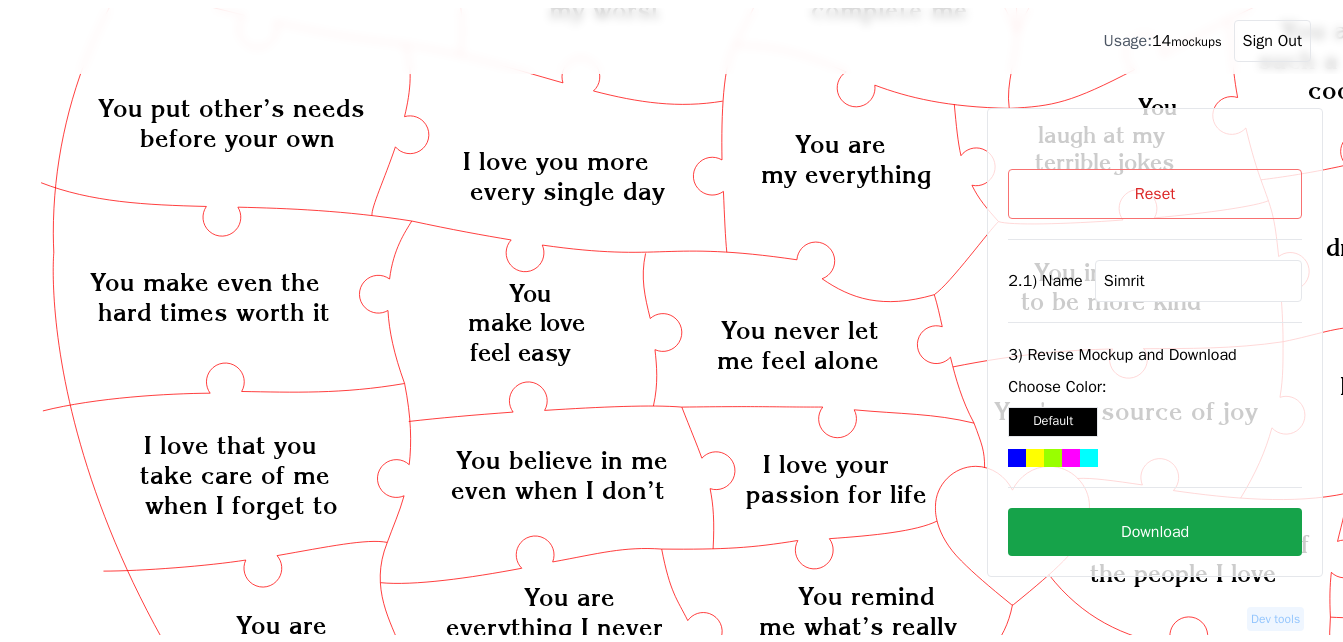 scroll, scrollTop: 373, scrollLeft: 0, axis: vertical 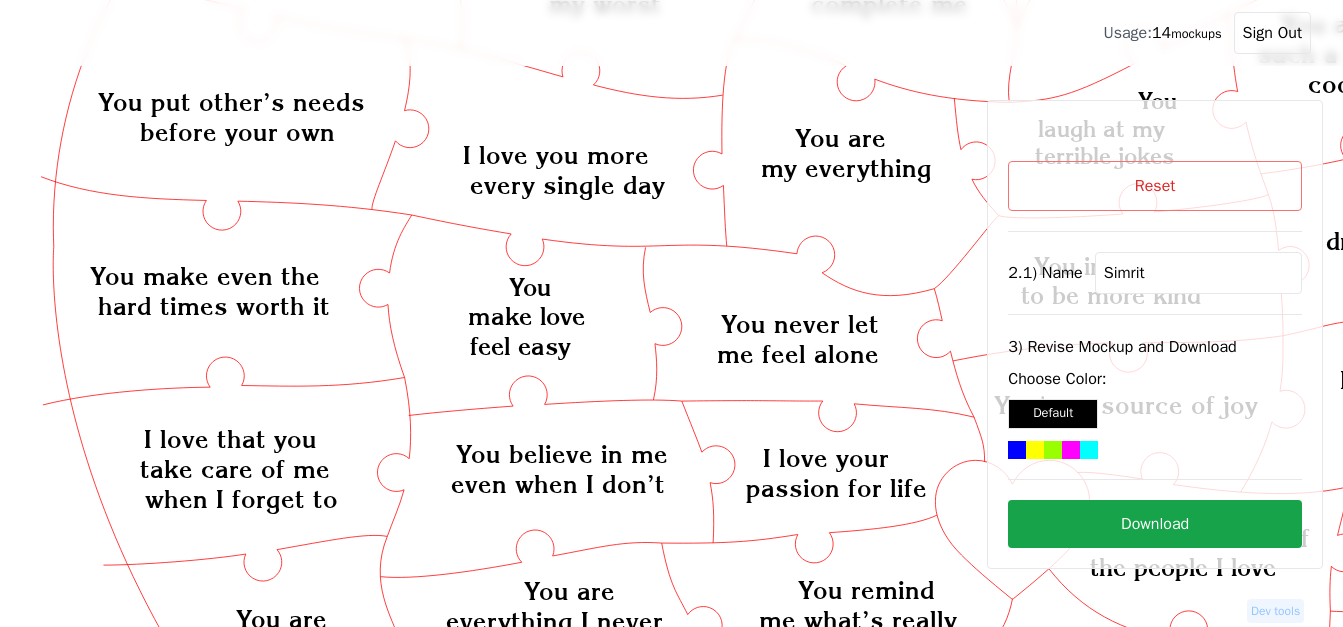 type on "Simrit" 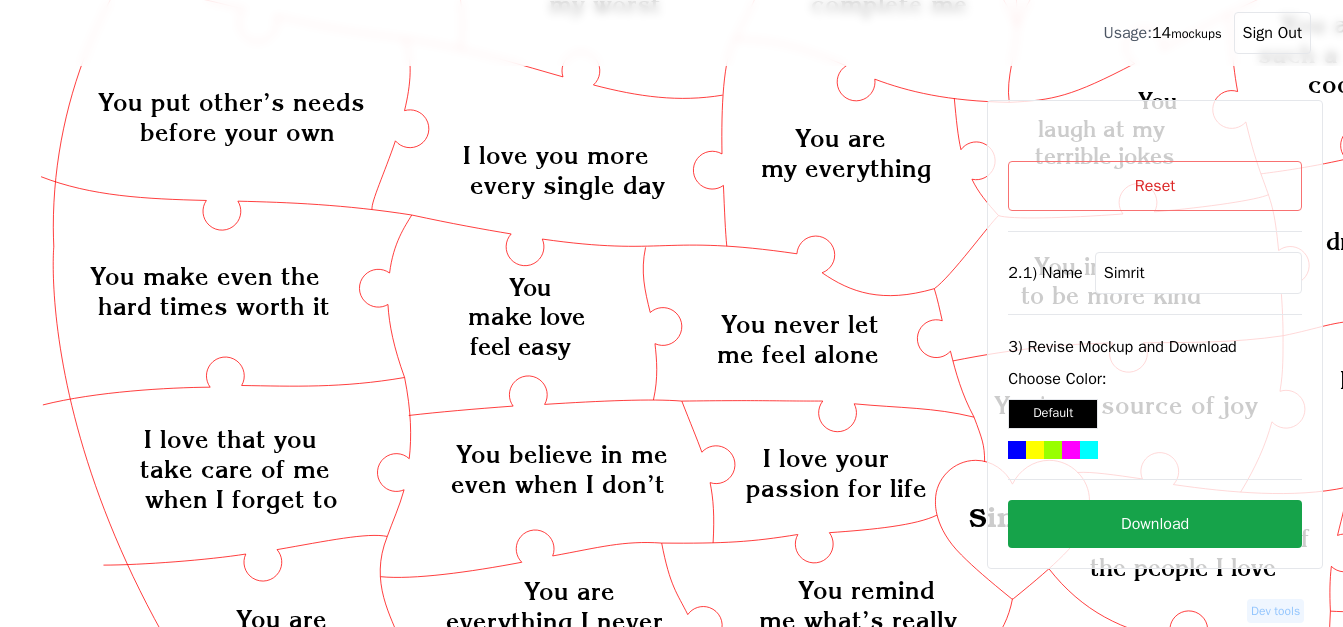 click 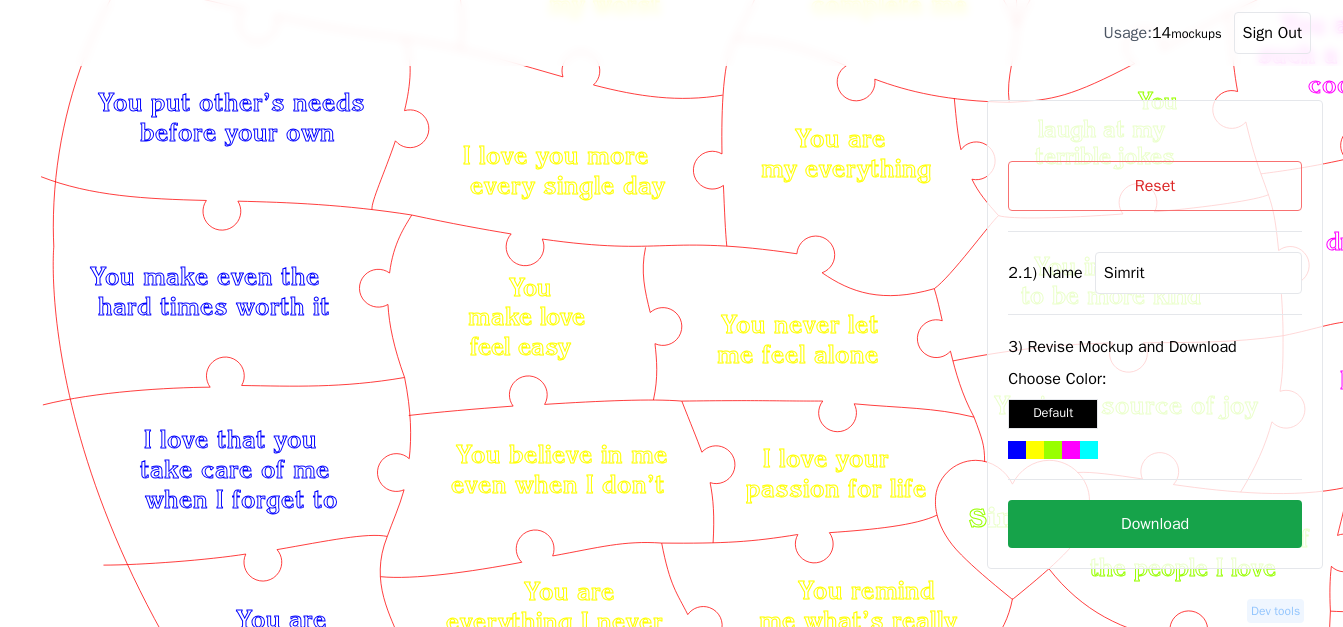 click on "Download" at bounding box center [1155, 524] 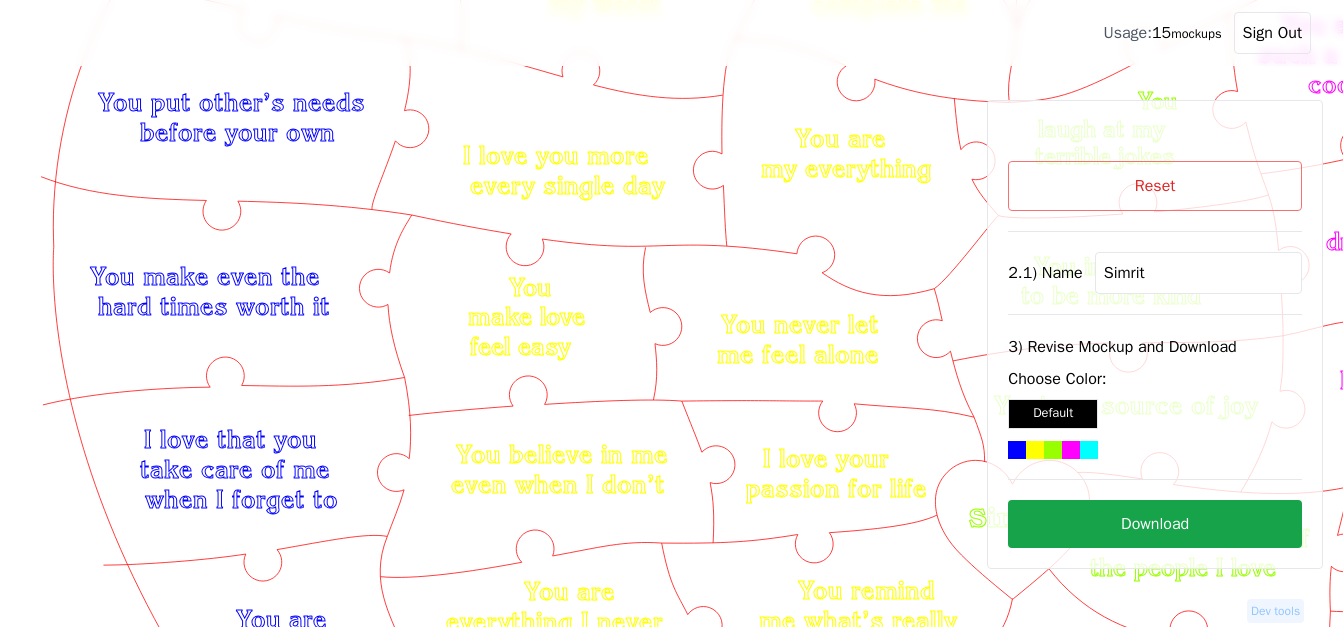 click on "Reset" at bounding box center (1155, 186) 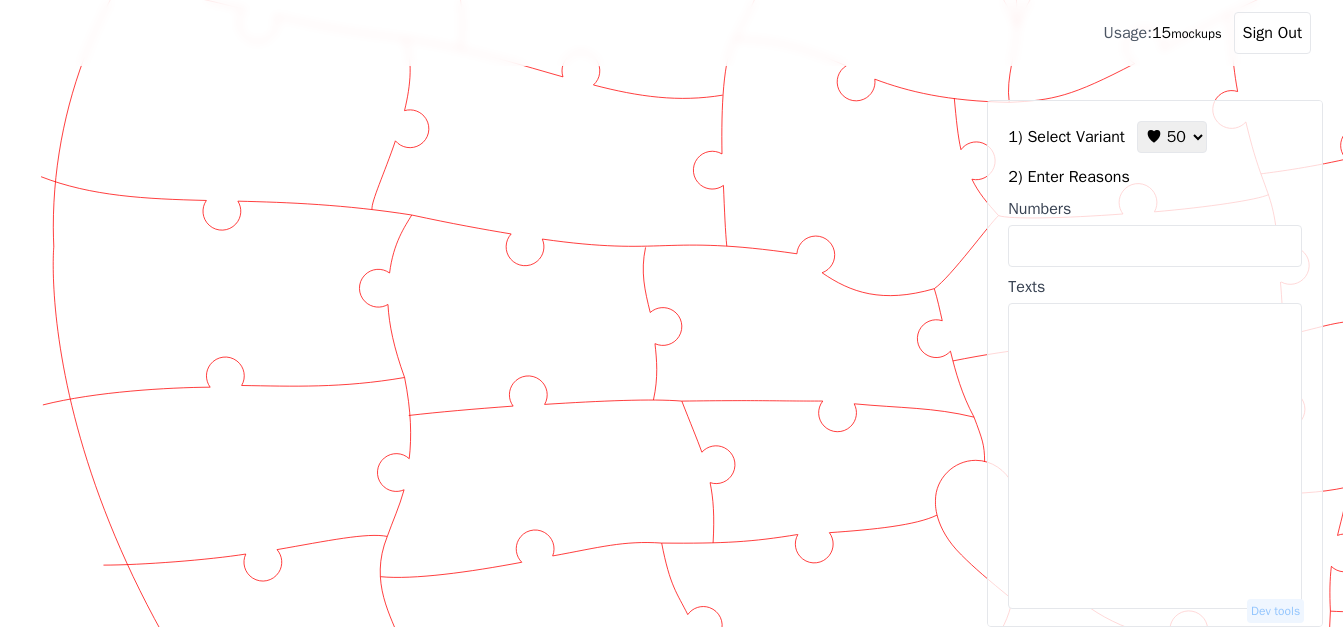 click on "♥ 12 ♥ 18 ♥ 28 ♥ 40 ♥ 50 ♥ 60 ♥ 70" at bounding box center (1172, 137) 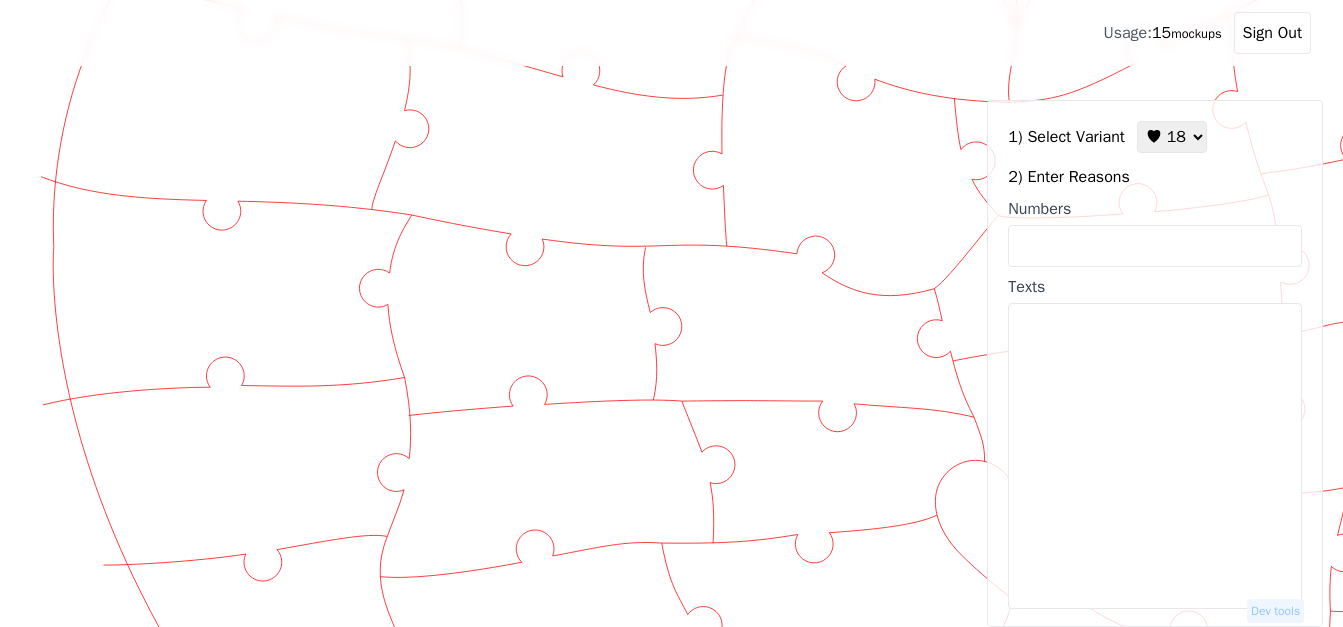 click on "♥ 12 ♥ 18 ♥ 28 ♥ 40 ♥ 50 ♥ 60 ♥ 70" at bounding box center [1172, 137] 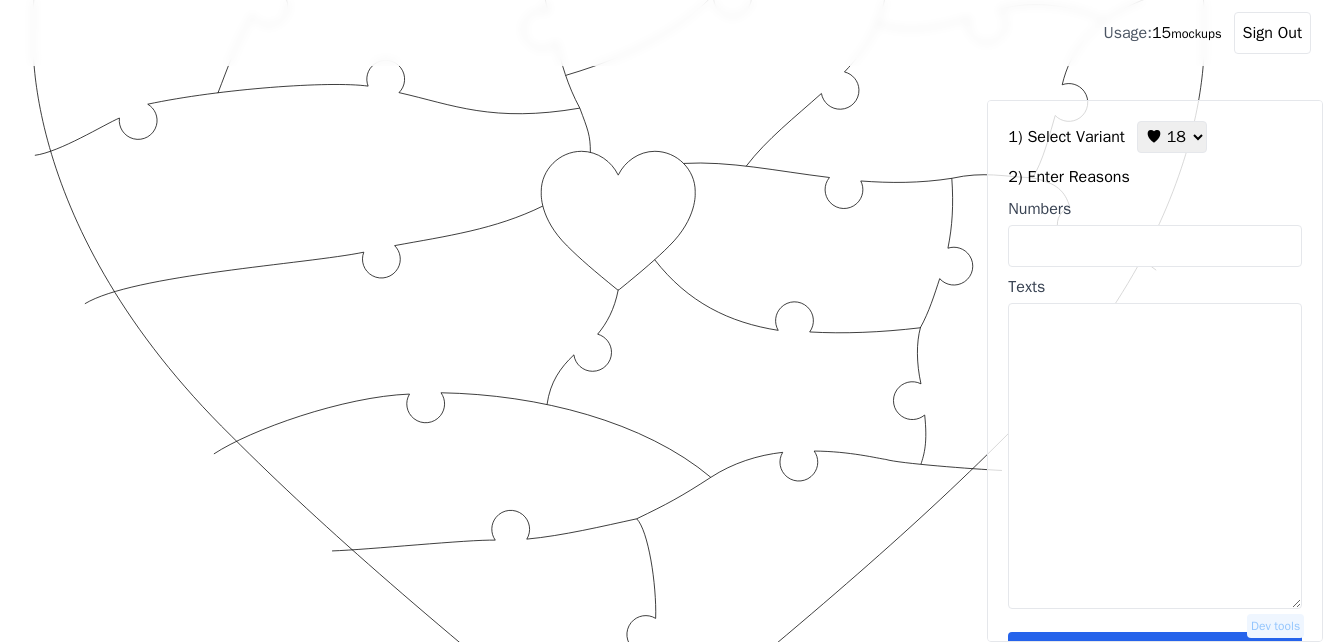 click on "Texts" at bounding box center (1155, 456) 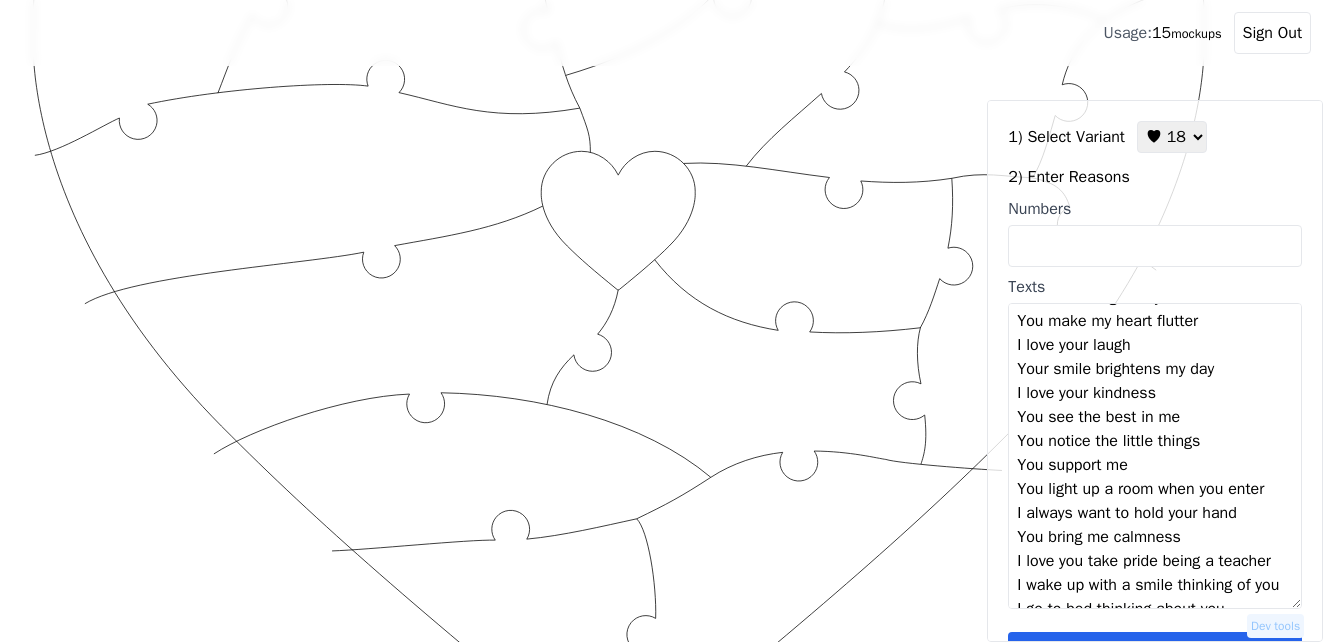 scroll, scrollTop: 0, scrollLeft: 0, axis: both 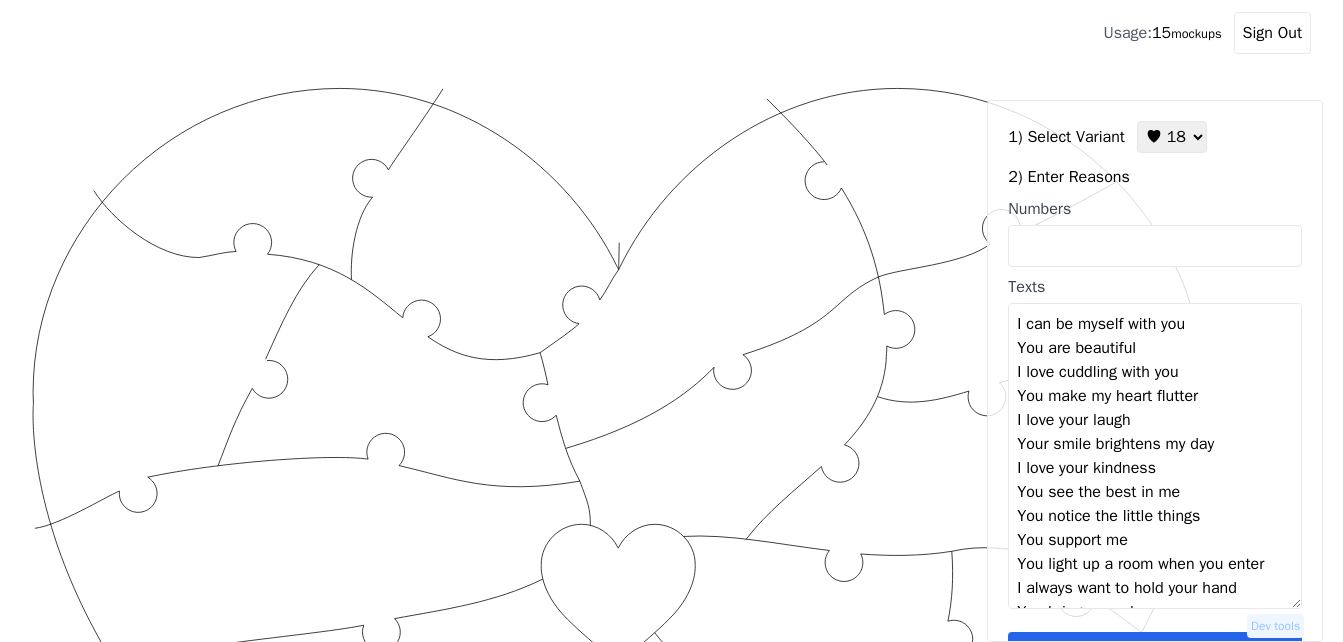 click on "I can be myself with you
You are beautiful
I love cuddling with you
You make my heart flutter
I love your laugh
Your smile brightens my day
I love your kindness
You see the best in me
You notice the little things
You support me
You light up a room when you enter
I always want to hold your hand
You bring me calmness
I love you take pride being a teacher
I wake up with a smile thinking of you
I go to bed thinking about you
You take time to understand me
I love you are a great mom" at bounding box center [1155, 456] 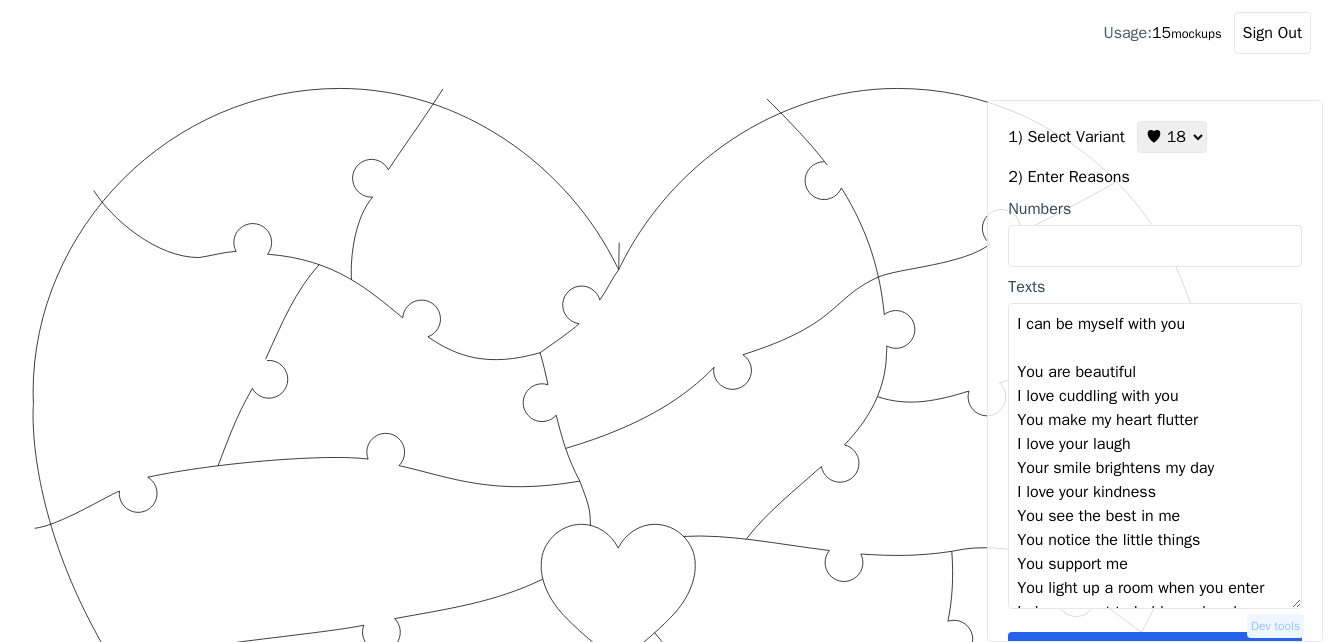 click on "I can be myself with you
You are beautiful
I love cuddling with you
You make my heart flutter
I love your laugh
Your smile brightens my day
I love your kindness
You see the best in me
You notice the little things
You support me
You light up a room when you enter
I always want to hold your hand
You bring me calmness
I love you take pride being a teacher
I wake up with a smile thinking of you
I go to bed thinking about you
You take time to understand me
I love you are a great mom" at bounding box center [1155, 456] 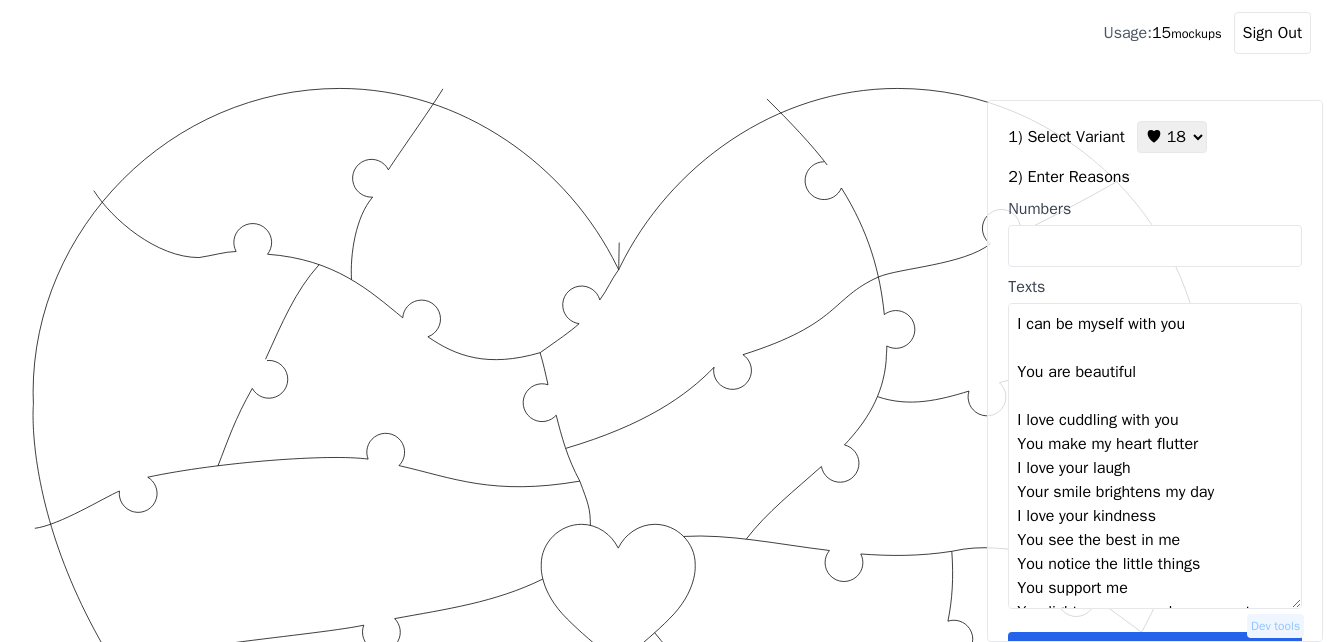 click on "I can be myself with you
You are beautiful
I love cuddling with you
You make my heart flutter
I love your laugh
Your smile brightens my day
I love your kindness
You see the best in me
You notice the little things
You support me
You light up a room when you enter
I always want to hold your hand
You bring me calmness
I love you take pride being a teacher
I wake up with a smile thinking of you
I go to bed thinking about you
You take time to understand me
I love you are a great mom" at bounding box center (1155, 456) 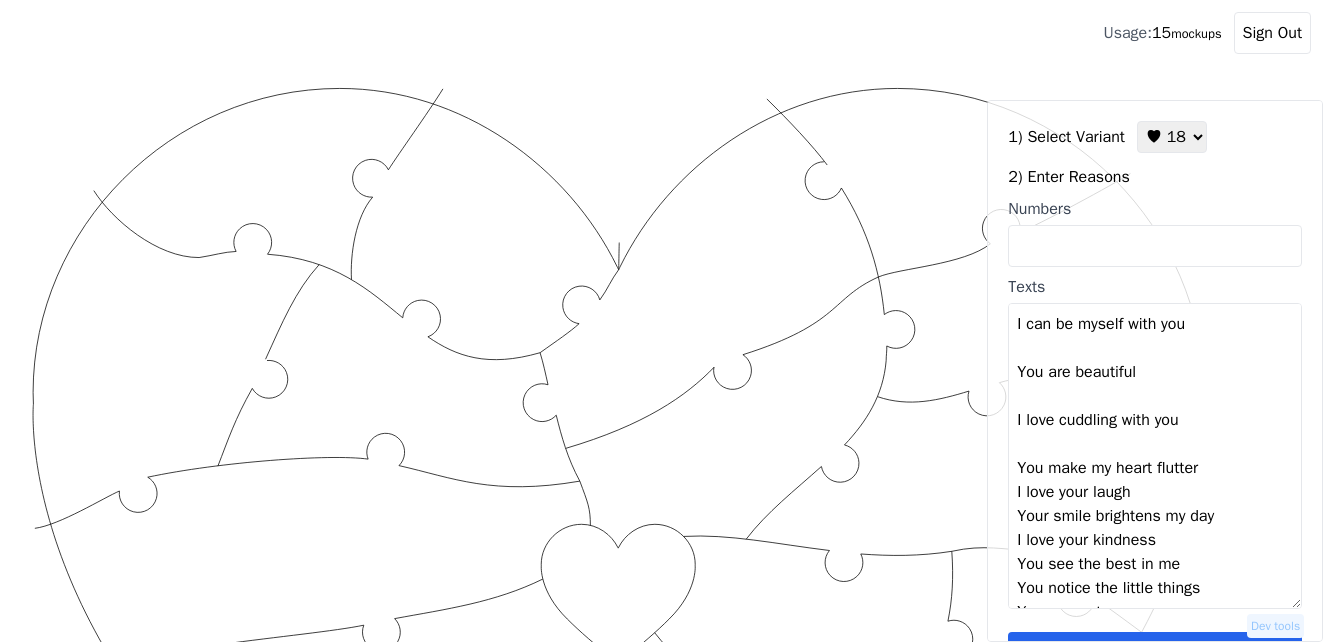 click on "I can be myself with you
You are beautiful
I love cuddling with you
You make my heart flutter
I love your laugh
Your smile brightens my day
I love your kindness
You see the best in me
You notice the little things
You support me
You light up a room when you enter
I always want to hold your hand
You bring me calmness
I love you take pride being a teacher
I wake up with a smile thinking of you
I go to bed thinking about you
You take time to understand me
I love you are a great mom" at bounding box center [1155, 456] 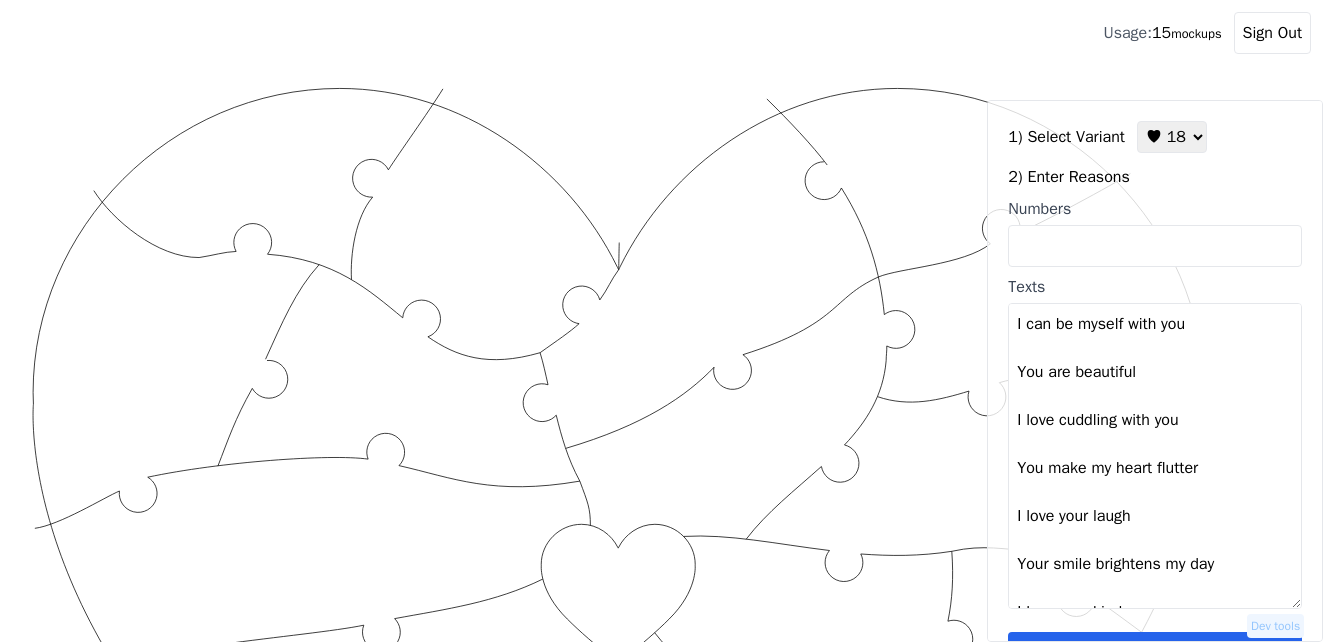 click on "I can be myself with you
You are beautiful
I love cuddling with you
You make my heart flutter
I love your laugh
Your smile brightens my day
I love your kindness
You see the best in me
You notice the little things
You support me
You light up a room when you enter
I always want to hold your hand
You bring me calmness
I love you take pride being a teacher
I wake up with a smile thinking of you
I go to bed thinking about you
You take time to understand me
I love you are a great mom" at bounding box center (1155, 456) 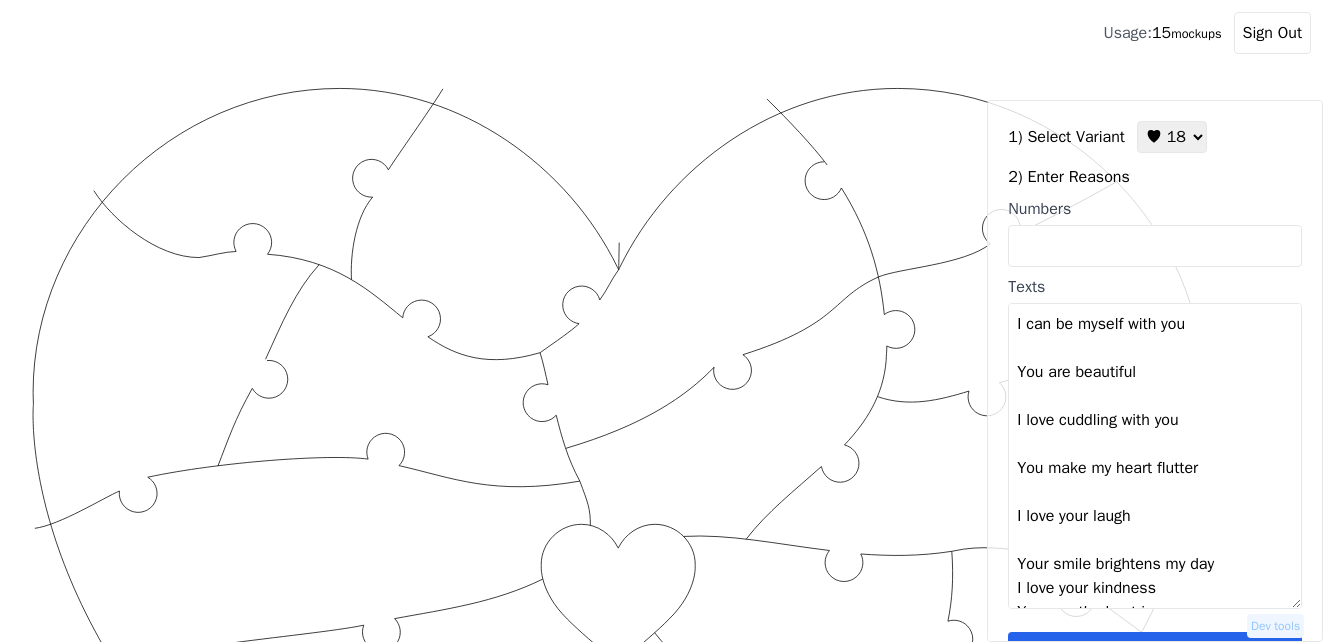 scroll, scrollTop: 100, scrollLeft: 0, axis: vertical 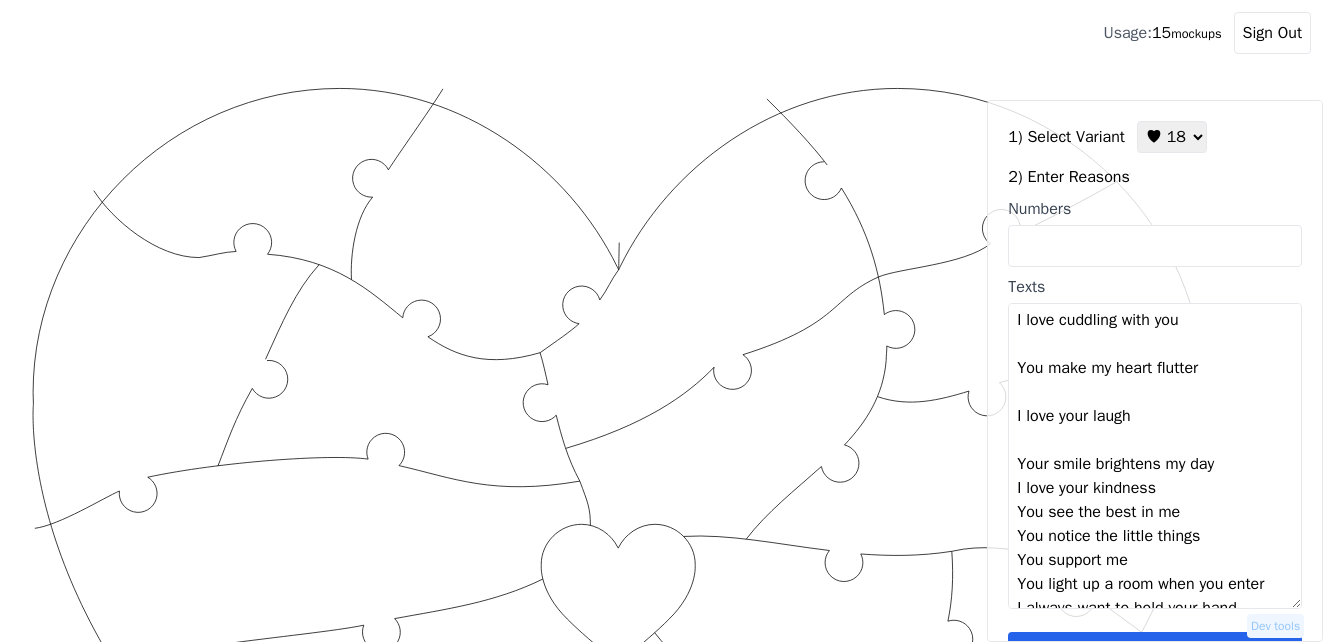 click on "I can be myself with you
You are beautiful
I love cuddling with you
You make my heart flutter
I love your laugh
Your smile brightens my day
I love your kindness
You see the best in me
You notice the little things
You support me
You light up a room when you enter
I always want to hold your hand
You bring me calmness
I love you take pride being a teacher
I wake up with a smile thinking of you
I go to bed thinking about you
You take time to understand me
I love you are a great mom" at bounding box center (1155, 456) 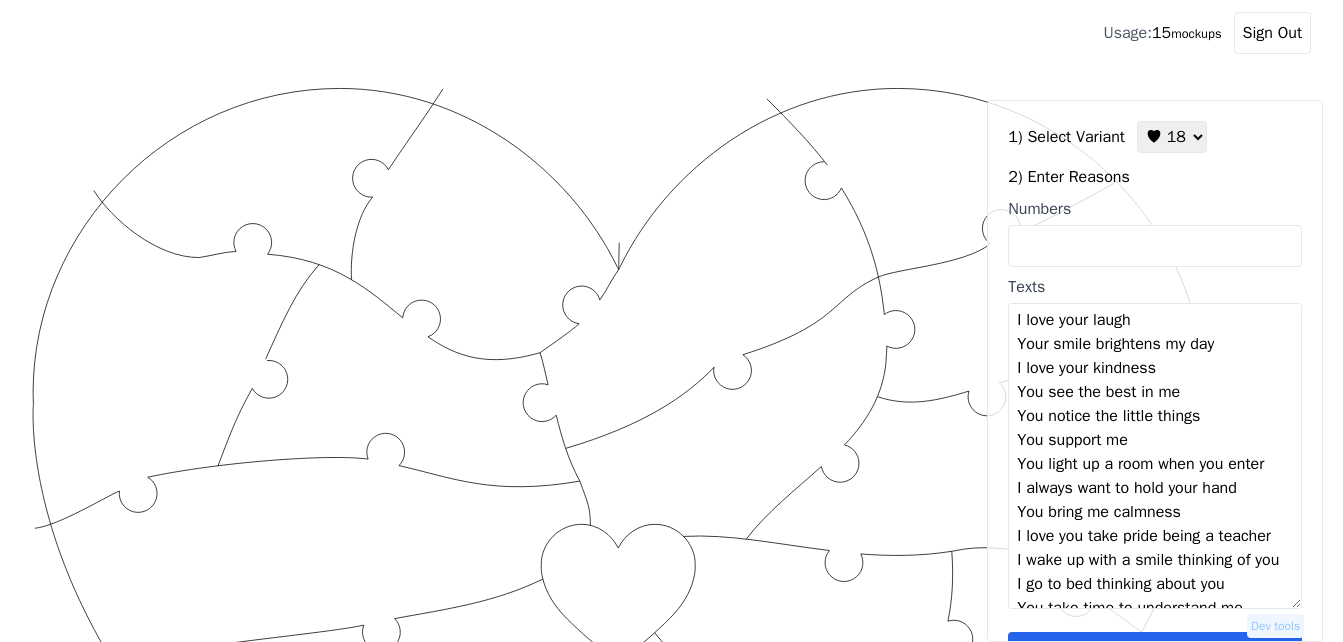 click on "I can be myself with you
You are beautiful
I love cuddling with you
You make my heart flutter
I love your laugh
Your smile brightens my day
I love your kindness
You see the best in me
You notice the little things
You support me
You light up a room when you enter
I always want to hold your hand
You bring me calmness
I love you take pride being a teacher
I wake up with a smile thinking of you
I go to bed thinking about you
You take time to understand me
I love you are a great mom" at bounding box center [1155, 456] 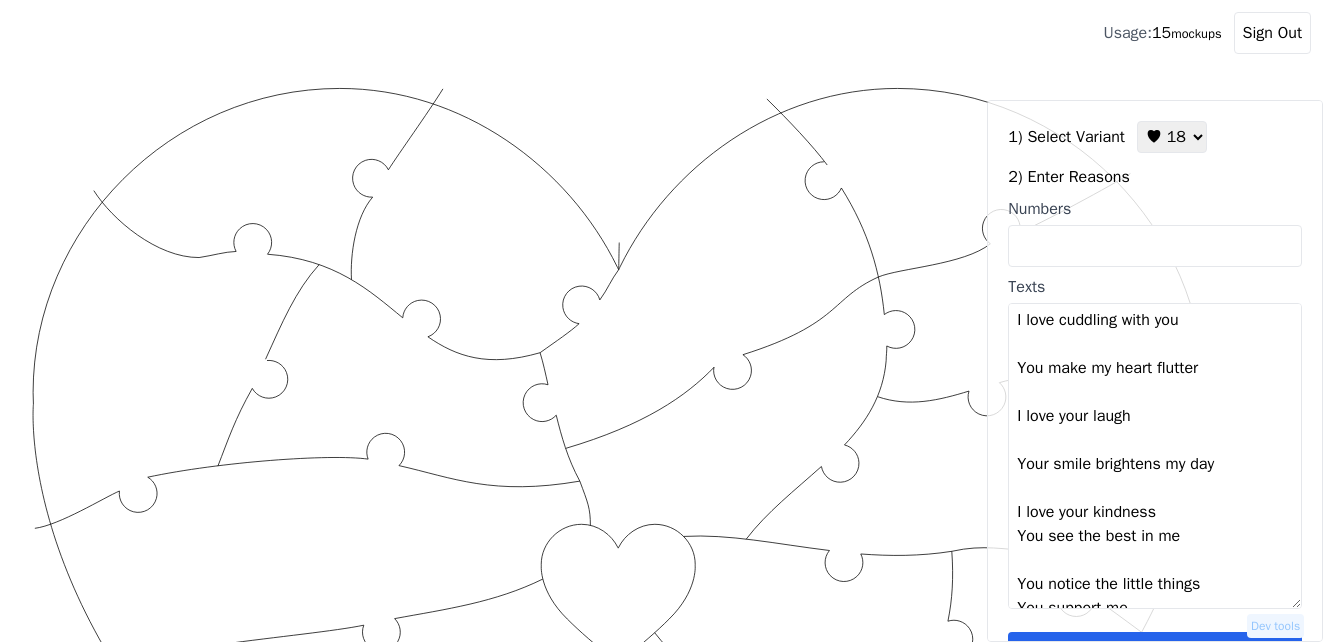 click on "I can be myself with you
You are beautiful
I love cuddling with you
You make my heart flutter
I love your laugh
Your smile brightens my day
I love your kindness
You see the best in me
You notice the little things
You support me
You light up a room when you enter
I always want to hold your hand
You bring me calmness
I love you take pride being a teacher
I wake up with a smile thinking of you
I go to bed thinking about you
You take time to understand me
I love you are a great mom" at bounding box center (1155, 456) 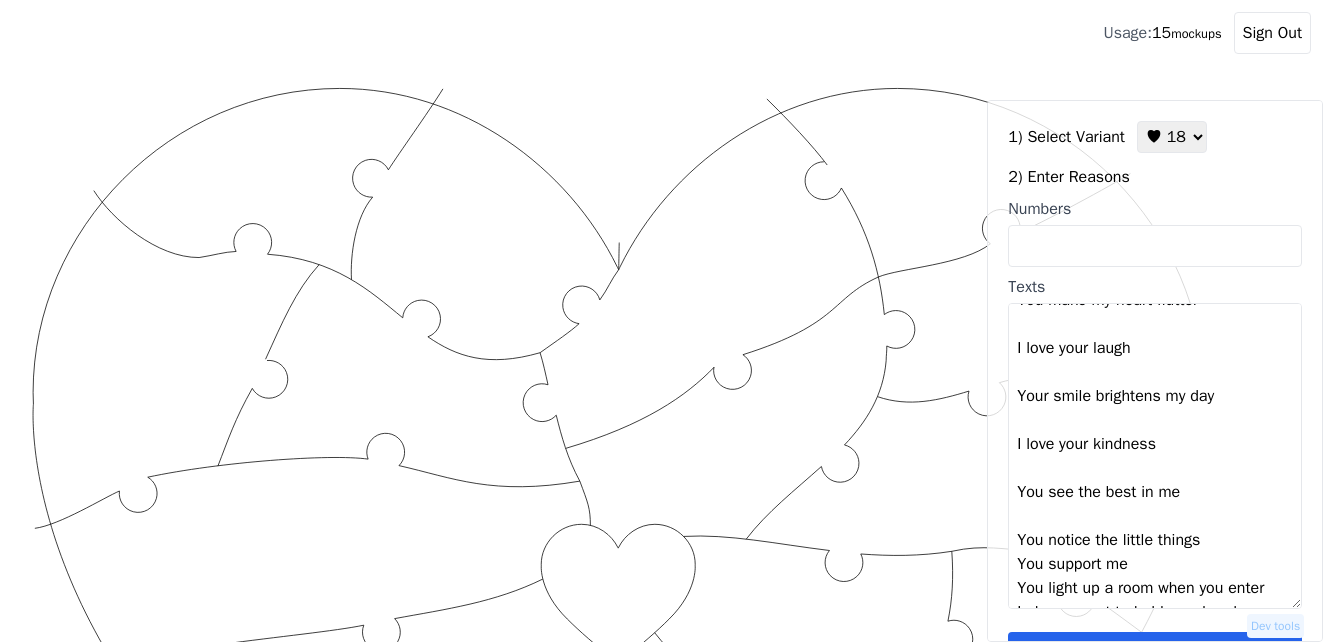 scroll, scrollTop: 200, scrollLeft: 0, axis: vertical 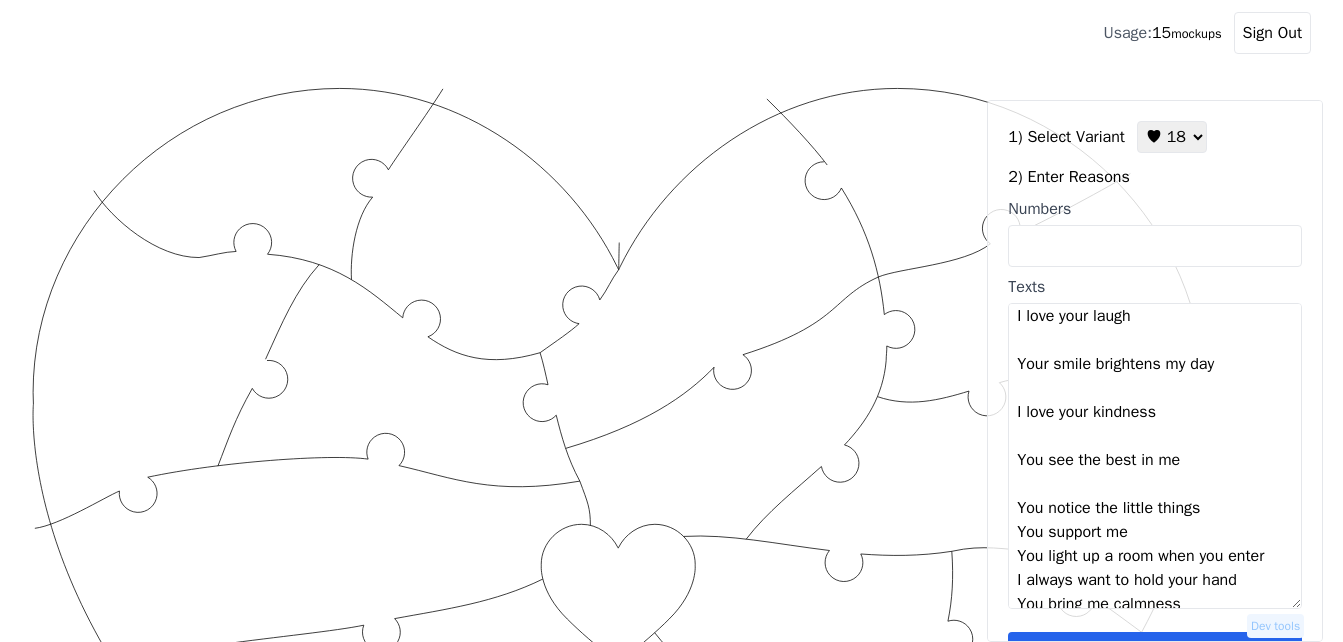 click on "I can be myself with you
You are beautiful
I love cuddling with you
You make my heart flutter
I love your laugh
Your smile brightens my day
I love your kindness
You see the best in me
You notice the little things
You support me
You light up a room when you enter
I always want to hold your hand
You bring me calmness
I love you take pride being a teacher
I wake up with a smile thinking of you
I go to bed thinking about you
You take time to understand me
I love you are a great mom" at bounding box center (1155, 456) 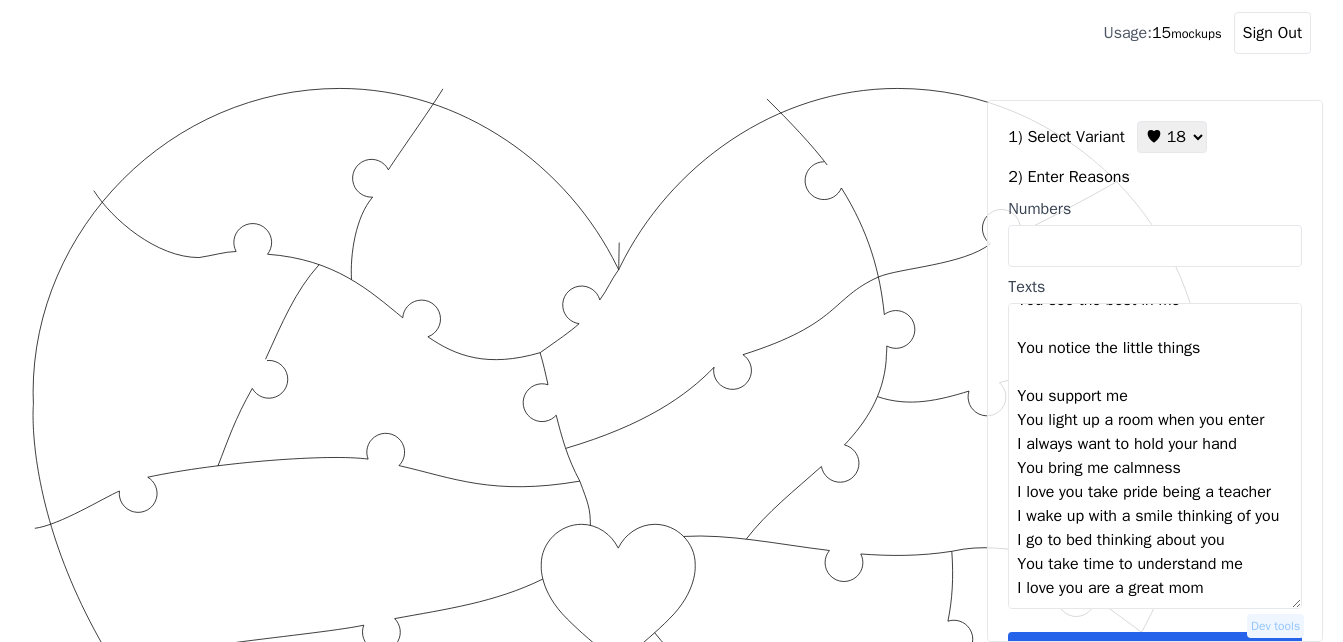 scroll, scrollTop: 400, scrollLeft: 0, axis: vertical 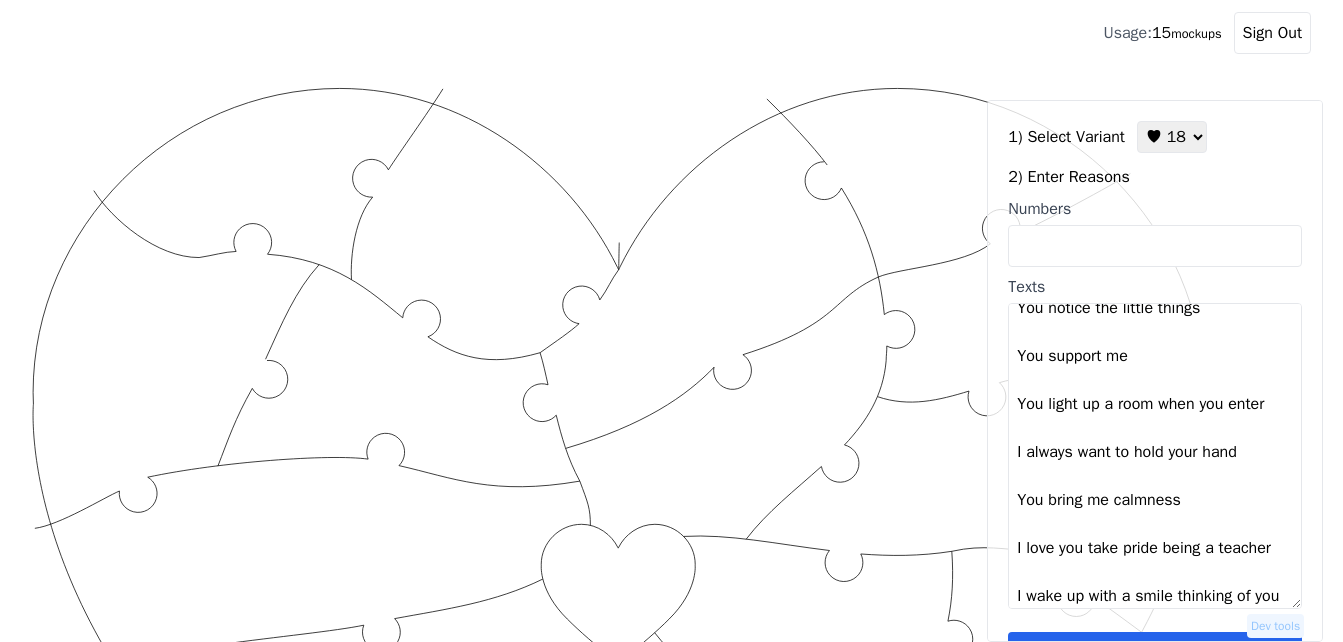 click on "I can be myself with you
You are beautiful
I love cuddling with you
You make my heart flutter
I love your laugh
Your smile brightens my day
I love your kindness
You see the best in me
You notice the little things
You support me
You light up a room when you enter
I always want to hold your hand
You bring me calmness
I love you take pride being a teacher
I wake up with a smile thinking of you
I go to bed thinking about you
You take time to understand me
I love you are a great mom" at bounding box center [1155, 456] 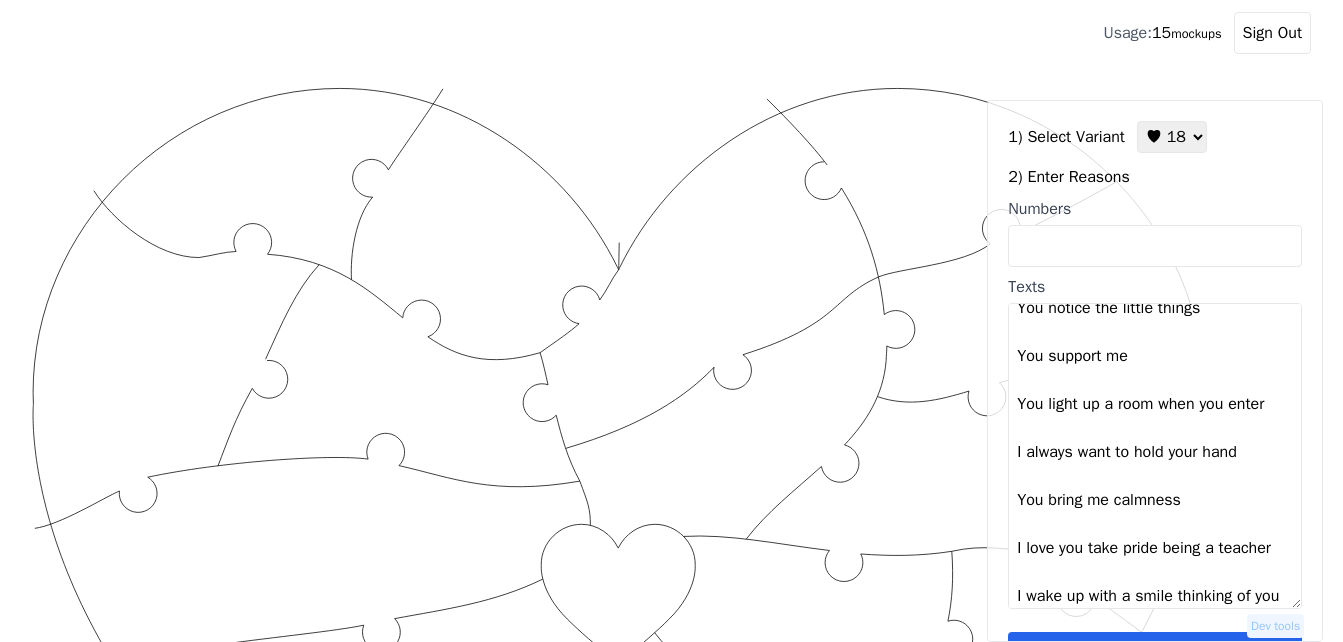 click on "I can be myself with you
You are beautiful
I love cuddling with you
You make my heart flutter
I love your laugh
Your smile brightens my day
I love your kindness
You see the best in me
You notice the little things
You support me
You light up a room when you enter
I always want to hold your hand
You bring me calmness
I love you take pride being a teacher
I wake up with a smile thinking of you
I go to bed thinking about you
You take time to understand me
I love you are a great mom" at bounding box center [1155, 456] 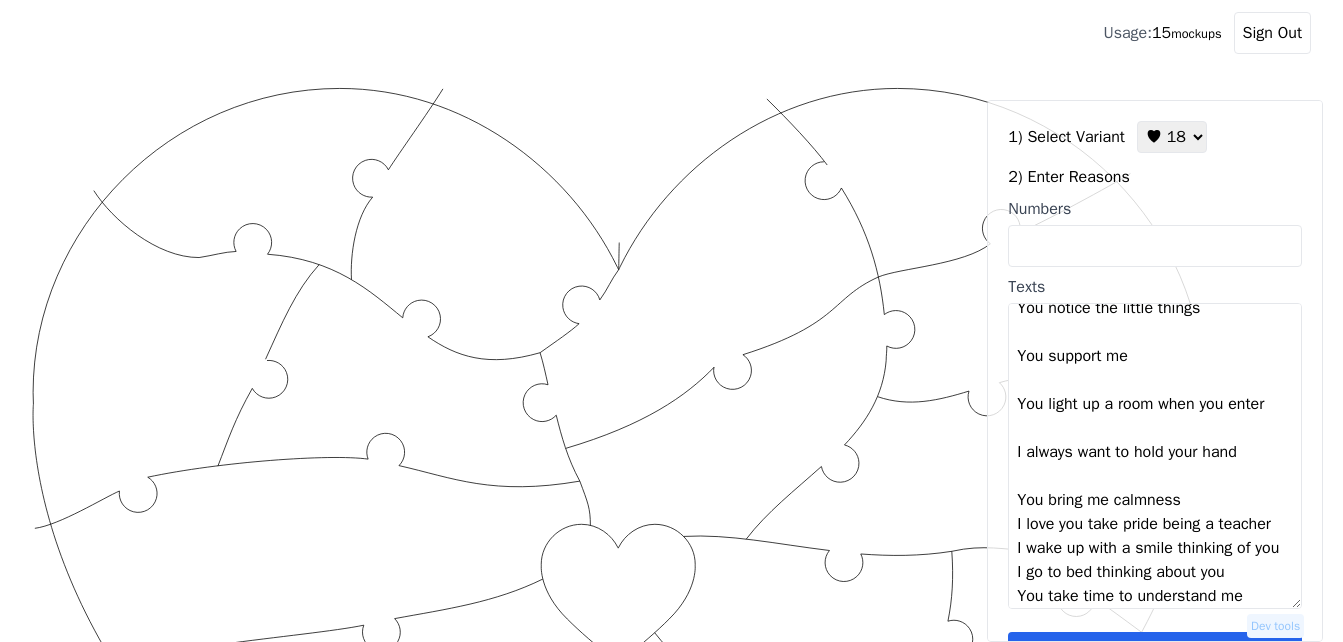click on "I can be myself with you
You are beautiful
I love cuddling with you
You make my heart flutter
I love your laugh
Your smile brightens my day
I love your kindness
You see the best in me
You notice the little things
You support me
You light up a room when you enter
I always want to hold your hand
You bring me calmness
I love you take pride being a teacher
I wake up with a smile thinking of you
I go to bed thinking about you
You take time to understand me
I love you are a great mom" at bounding box center [1155, 456] 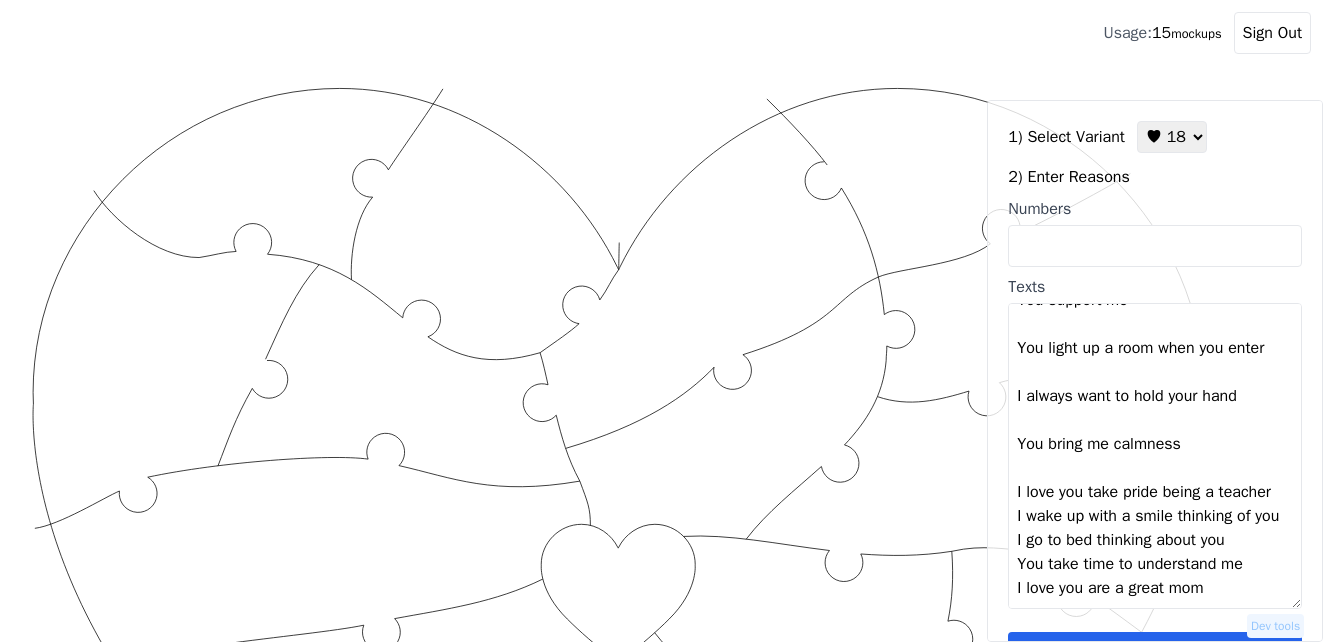scroll, scrollTop: 500, scrollLeft: 0, axis: vertical 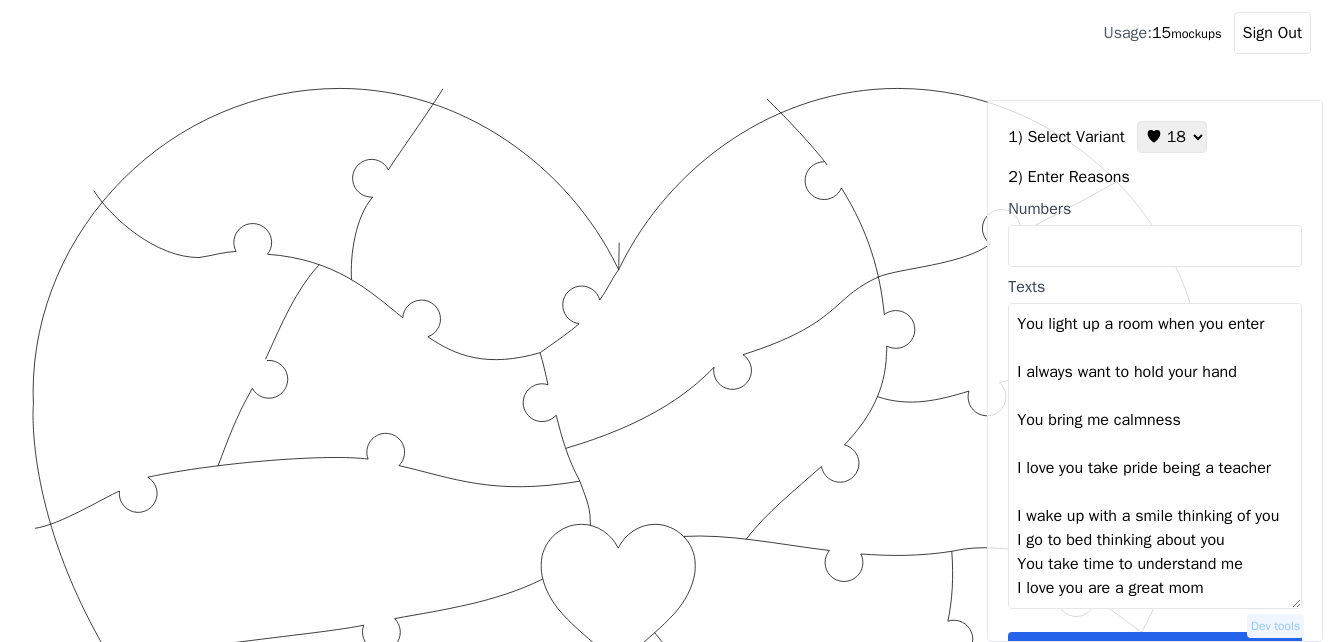 click on "I can be myself with you
You are beautiful
I love cuddling with you
You make my heart flutter
I love your laugh
Your smile brightens my day
I love your kindness
You see the best in me
You notice the little things
You support me
You light up a room when you enter
I always want to hold your hand
You bring me calmness
I love you take pride being a teacher
I wake up with a smile thinking of you
I go to bed thinking about you
You take time to understand me
I love you are a great mom" at bounding box center (1155, 456) 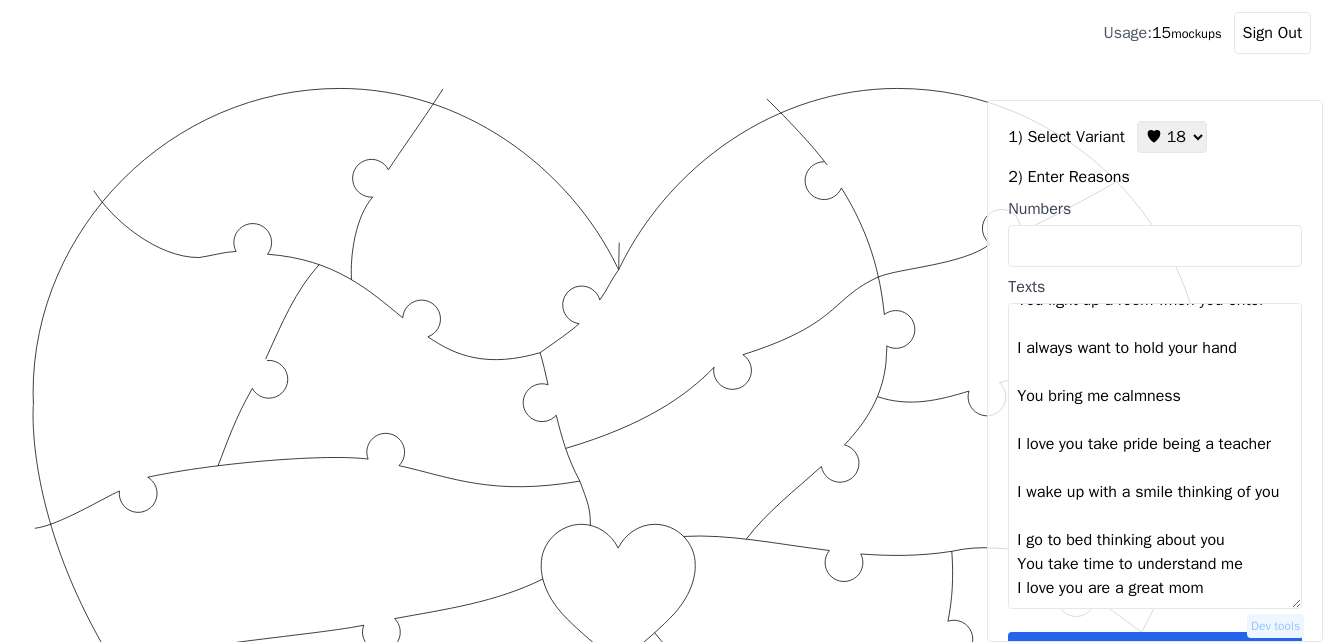 scroll, scrollTop: 576, scrollLeft: 0, axis: vertical 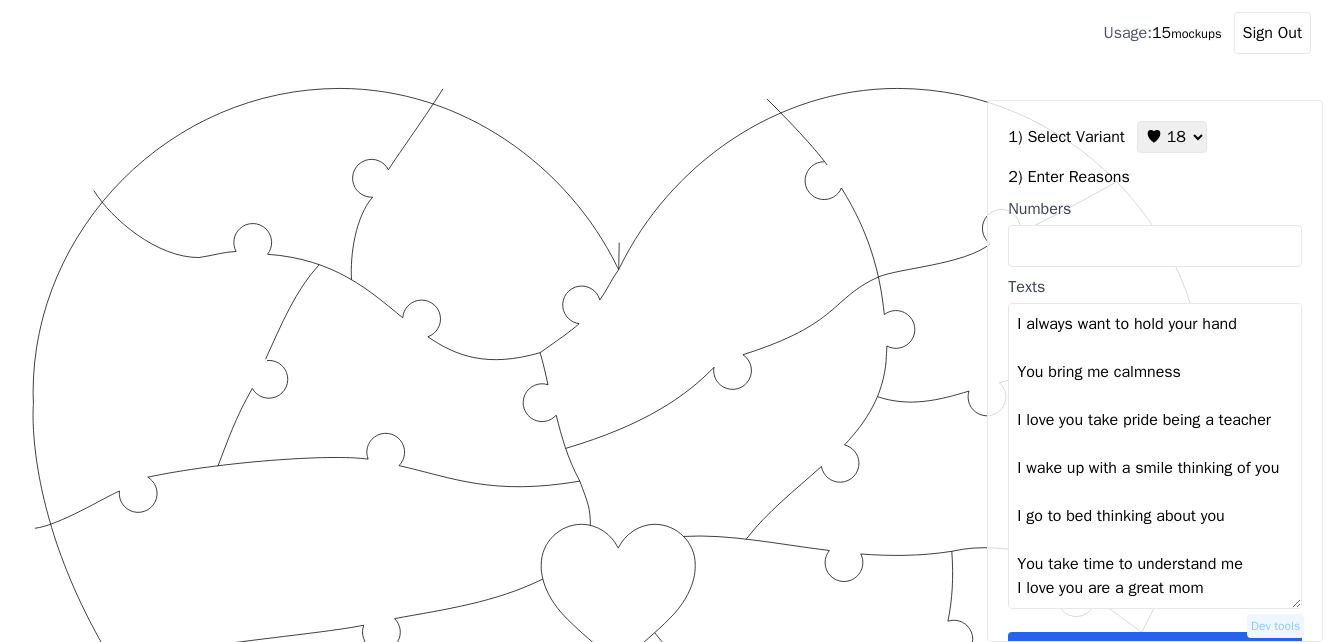 click on "I can be myself with you
You are beautiful
I love cuddling with you
You make my heart flutter
I love your laugh
Your smile brightens my day
I love your kindness
You see the best in me
You notice the little things
You support me
You light up a room when you enter
I always want to hold your hand
You bring me calmness
I love you take pride being a teacher
I wake up with a smile thinking of you
I go to bed thinking about you
You take time to understand me
I love you are a great mom" at bounding box center [1155, 456] 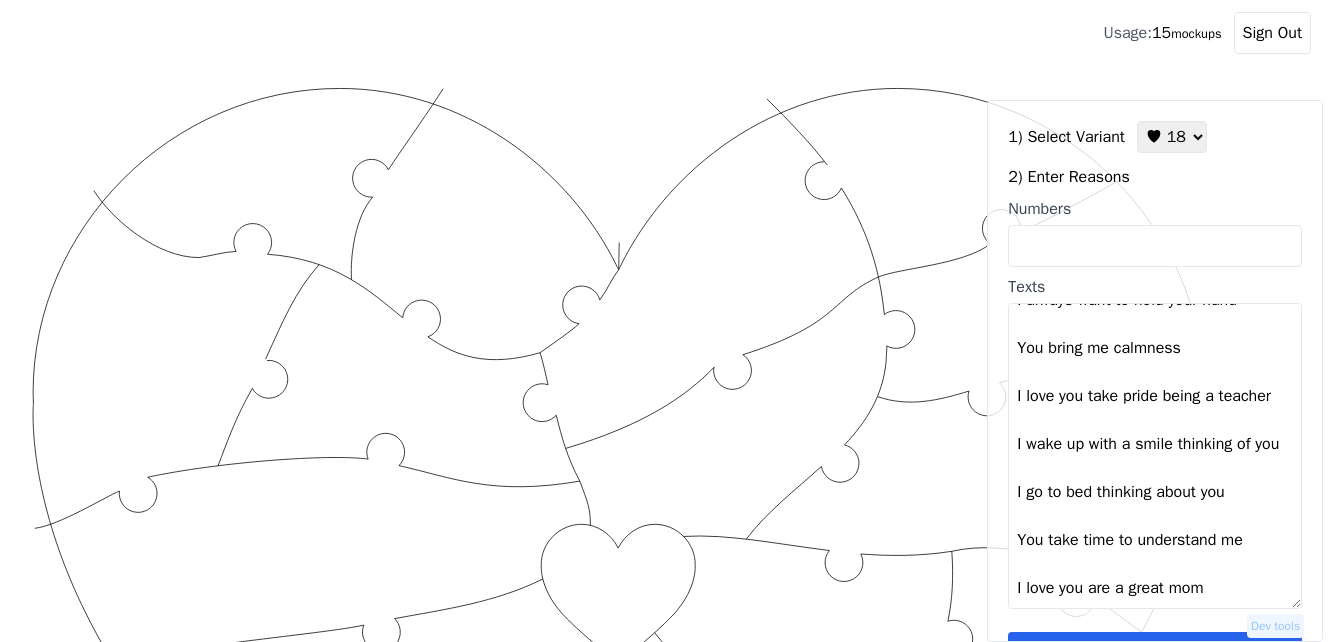 type on "I can be myself with you
You are beautiful
I love cuddling with you
You make my heart flutter
I love your laugh
Your smile brightens my day
I love your kindness
You see the best in me
You notice the little things
You support me
You light up a room when you enter
I always want to hold your hand
You bring me calmness
I love you take pride being a teacher
I wake up with a smile thinking of you
I go to bed thinking about you
You take time to understand me
I love you are a great mom" 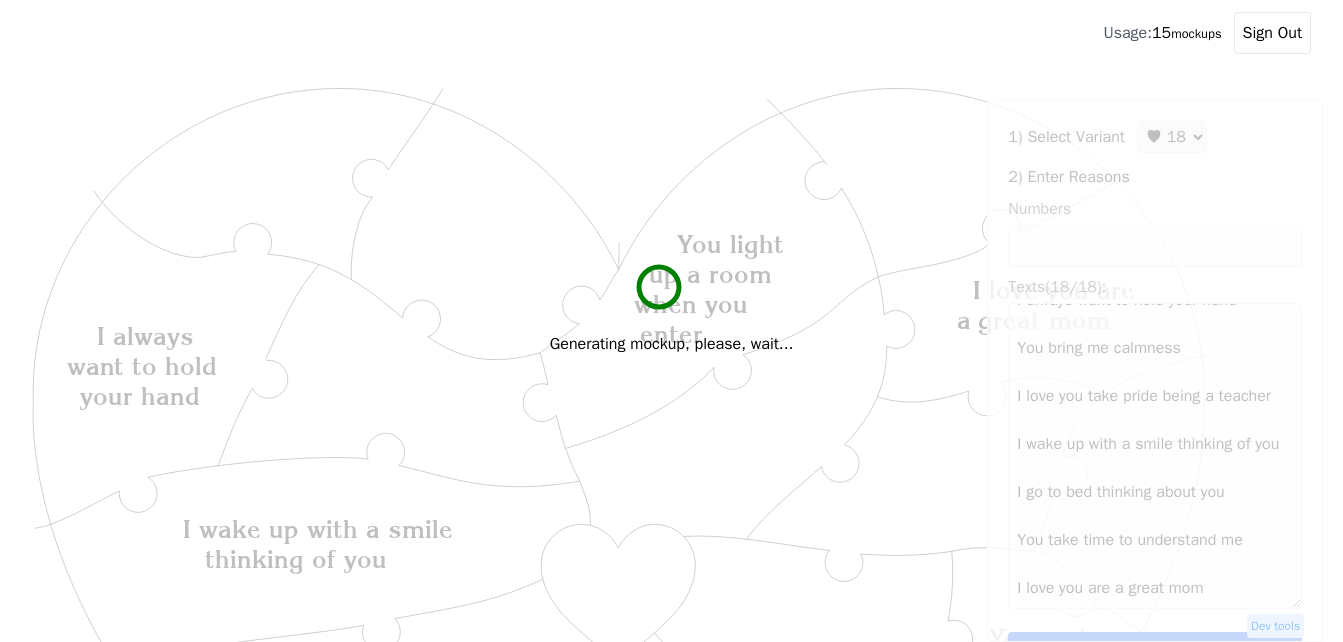 click on "Builder Usage: 15 mockups Sign Out Created with Snap I wake up with a smile thinking of you Created with Snap I love you take pride being a teacher Created with Snap You light up a room when you enter Created with Snap I always want to hold your hand Created with Snap I go to bed thinking about you Created with Snap You take time to understand me Created with Snap You notice the little things Created with Snap Your smile brightens my day Created with Snap I love you are a great mom Created with Snap You make my heart flutter 1) Select Variant ♥ 12 ♥ 18 ♥ 28 ♥ 40 ♥ 50 ♥ 60 ♥ 70 2) Enter Reasons Numbers Texts (18/18): Save reasons Generating mockup, please, wait... Dev tools Controls Wireframe indexes Created with Snap Created with Snap Created with Snap Created with Snap Created with Snap Created with Snap Created with Snap Created with Snap Created with Snap" at bounding box center [671, 53] 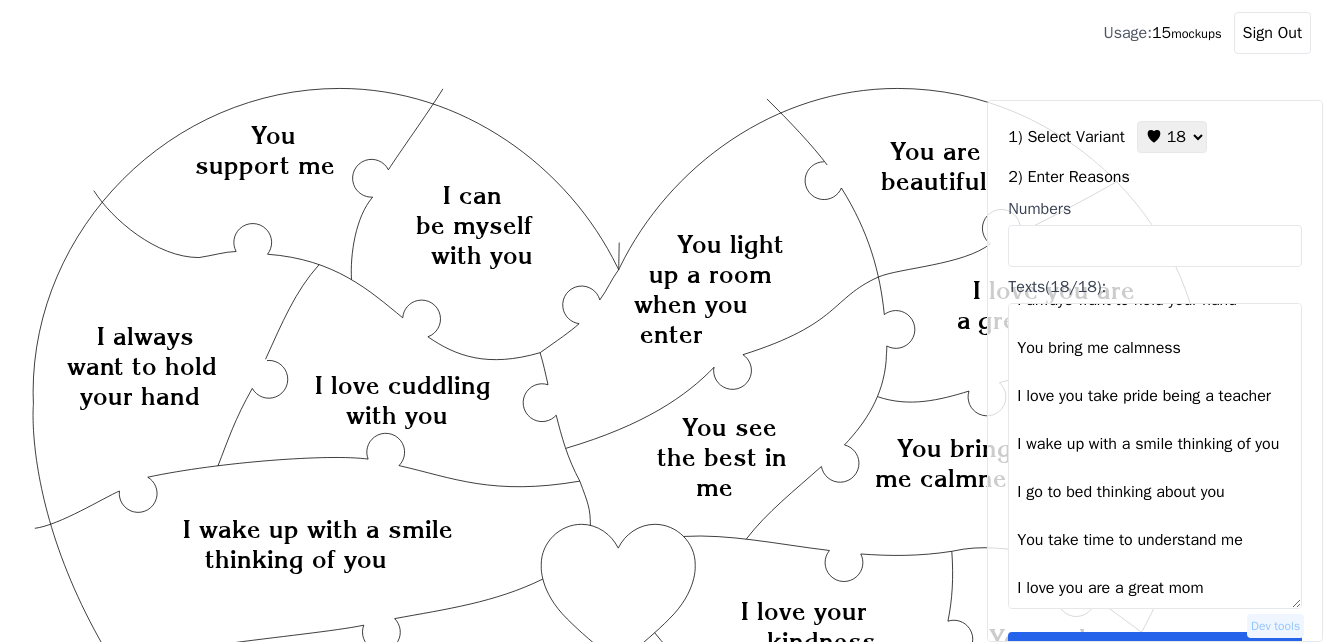 click on "1) Select Variant ♥ 12 ♥ 18 ♥ 28 ♥ 40 ♥ 50 ♥ 60 ♥ 70 2) Enter Reasons  Numbers   Texts  (18/18): I can be myself with you
You are beautiful
I love cuddling with you
You make my heart flutter
I love your laugh
Your smile brightens my day
I love your kindness
You see the best in me
You notice the little things
You support me
You light up a room when you enter
I always want to hold your hand
You bring me calmness
I love you take pride being a teacher
I wake up with a smile thinking of you
I go to bed thinking about you
You take time to understand me
I love you are a great mom  Save reasons" at bounding box center (1155, 400) 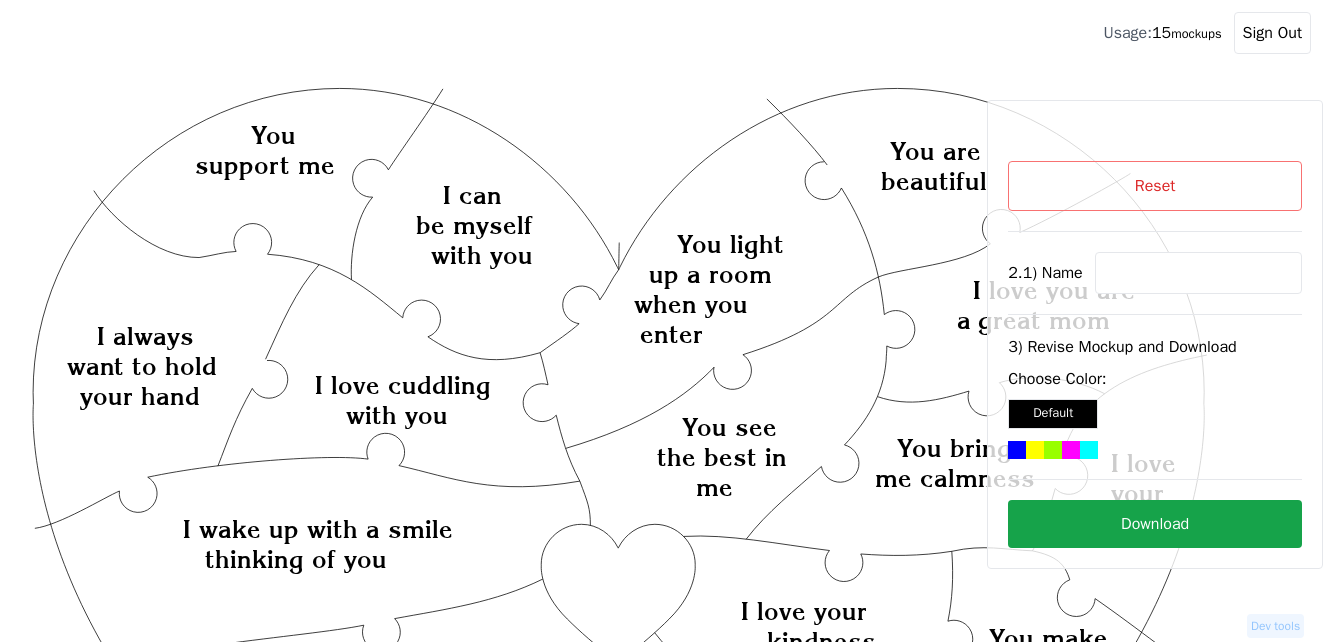 click at bounding box center (1198, 273) 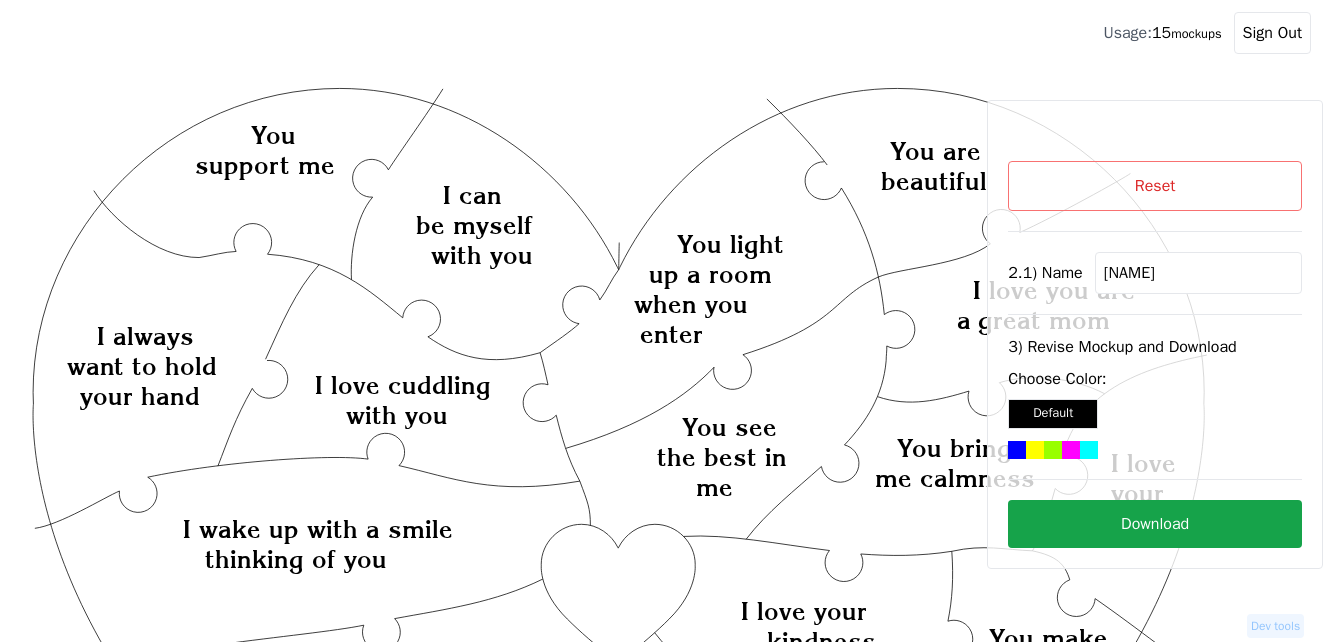 type on "[NAME]" 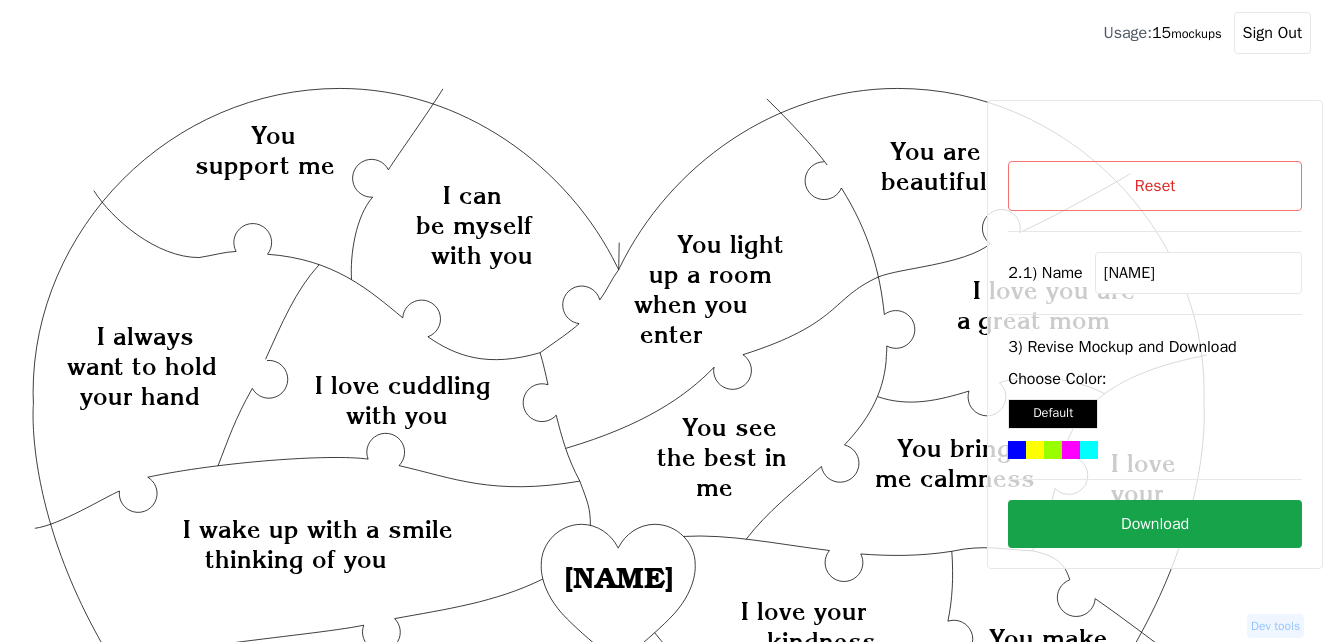 click 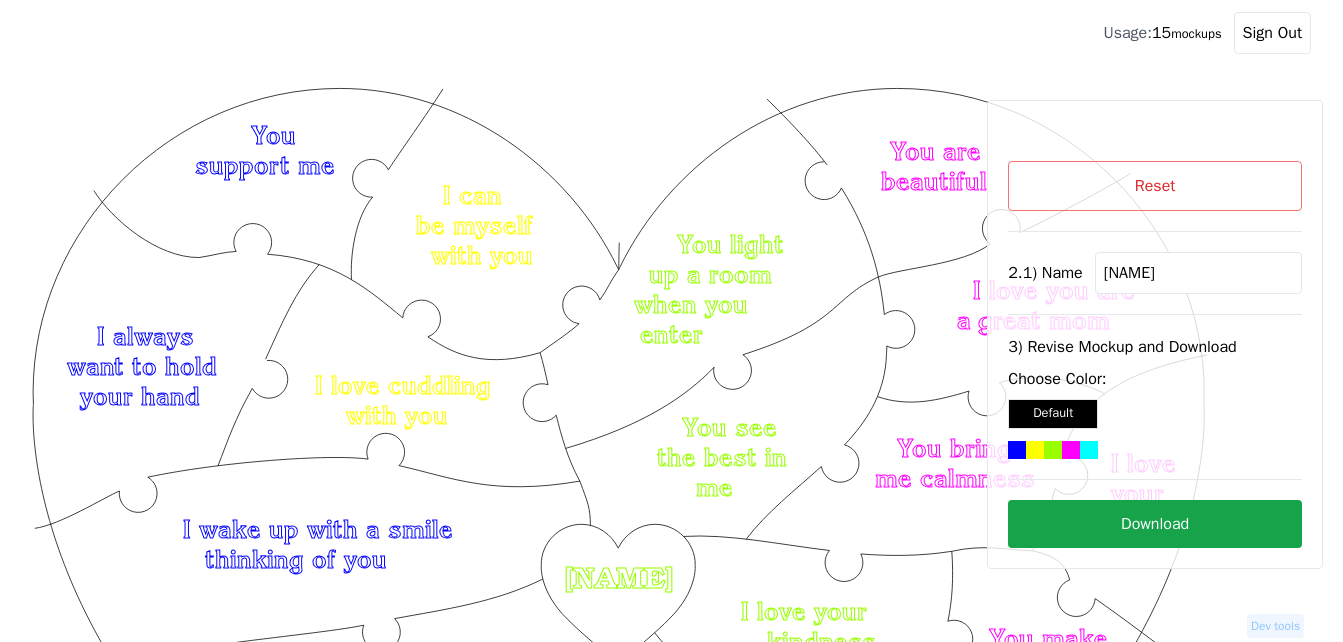 click on "Download" at bounding box center (1155, 524) 